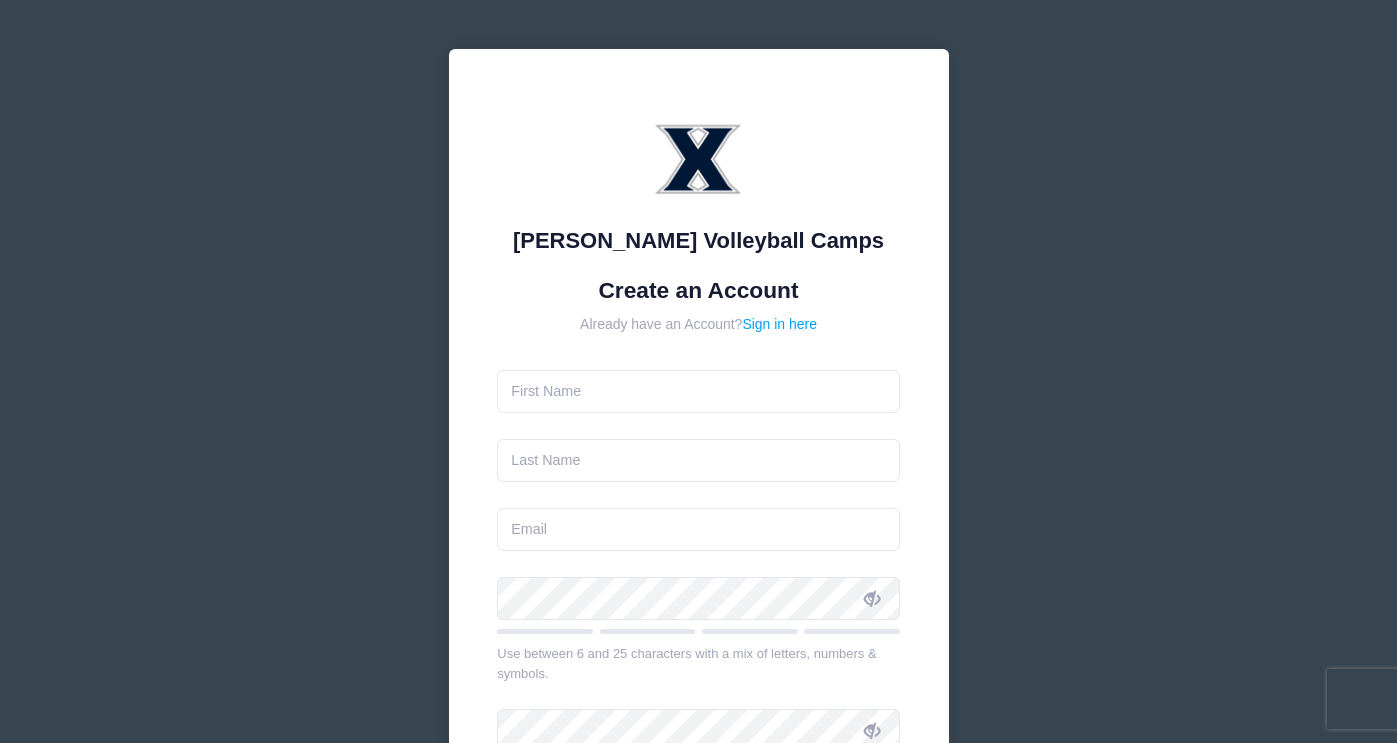 scroll, scrollTop: 0, scrollLeft: 0, axis: both 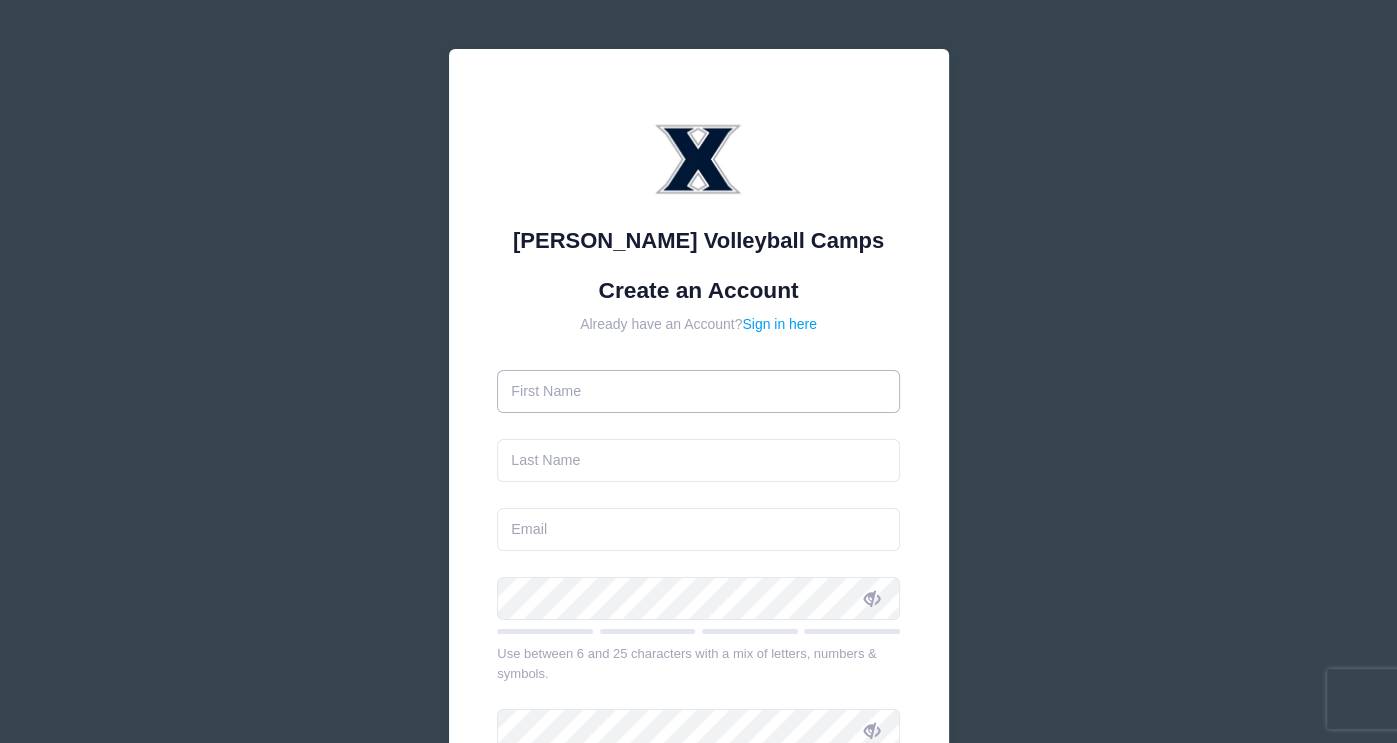 click at bounding box center (698, 391) 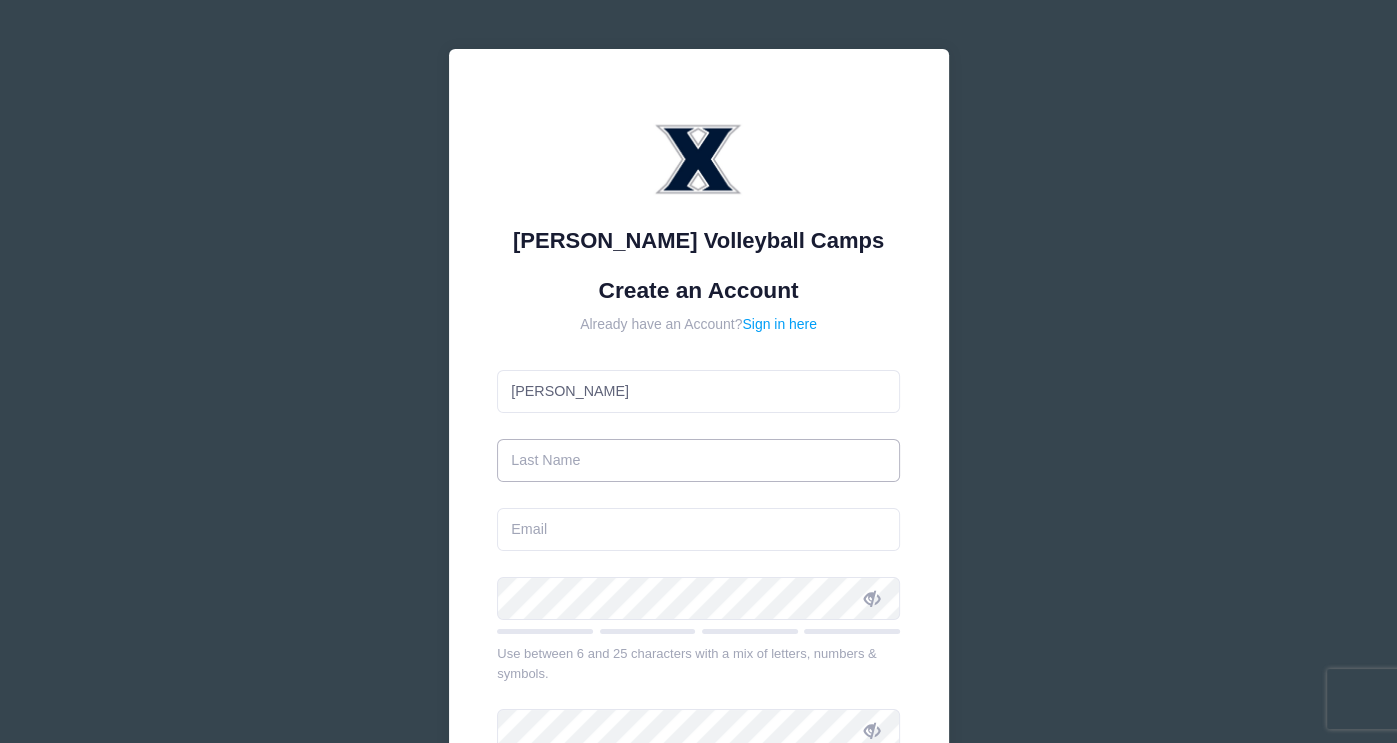 type on "[PERSON_NAME]" 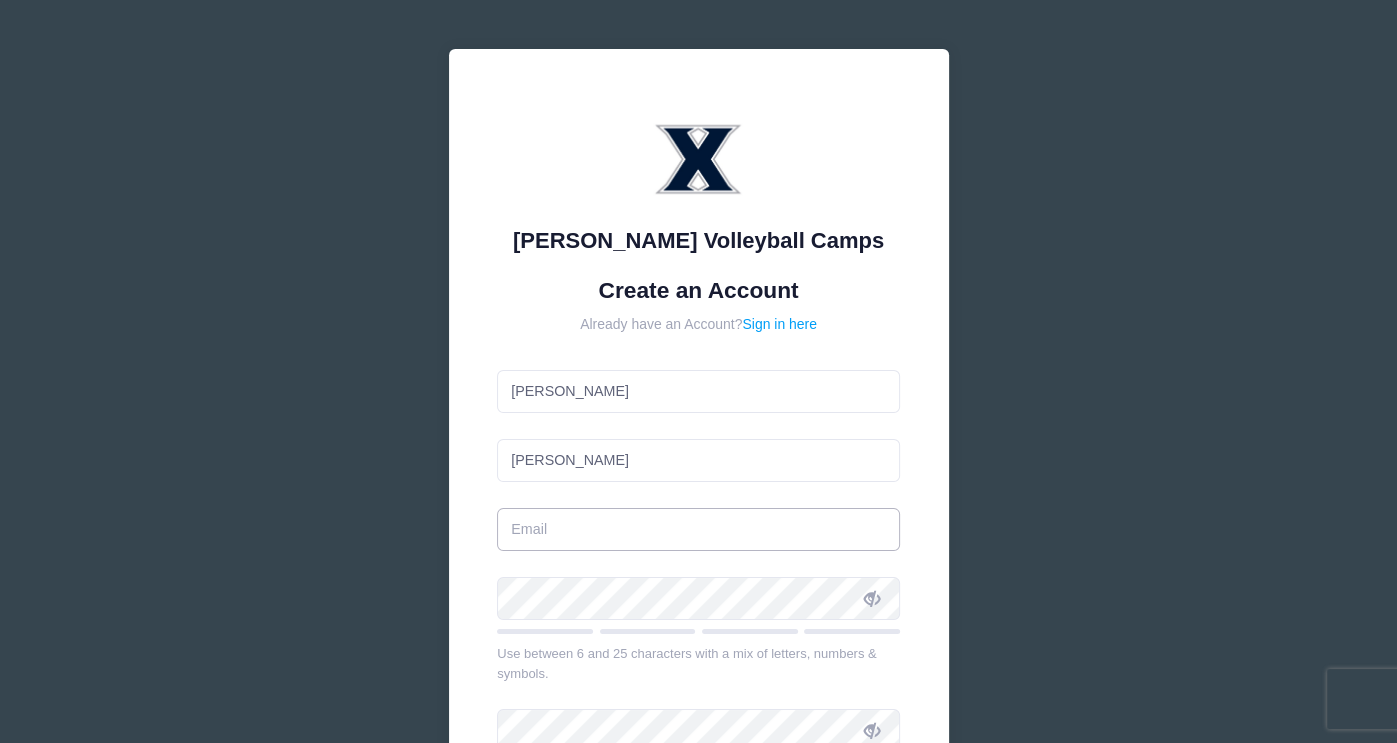 type on "[PERSON_NAME][EMAIL_ADDRESS][PERSON_NAME][DOMAIN_NAME]" 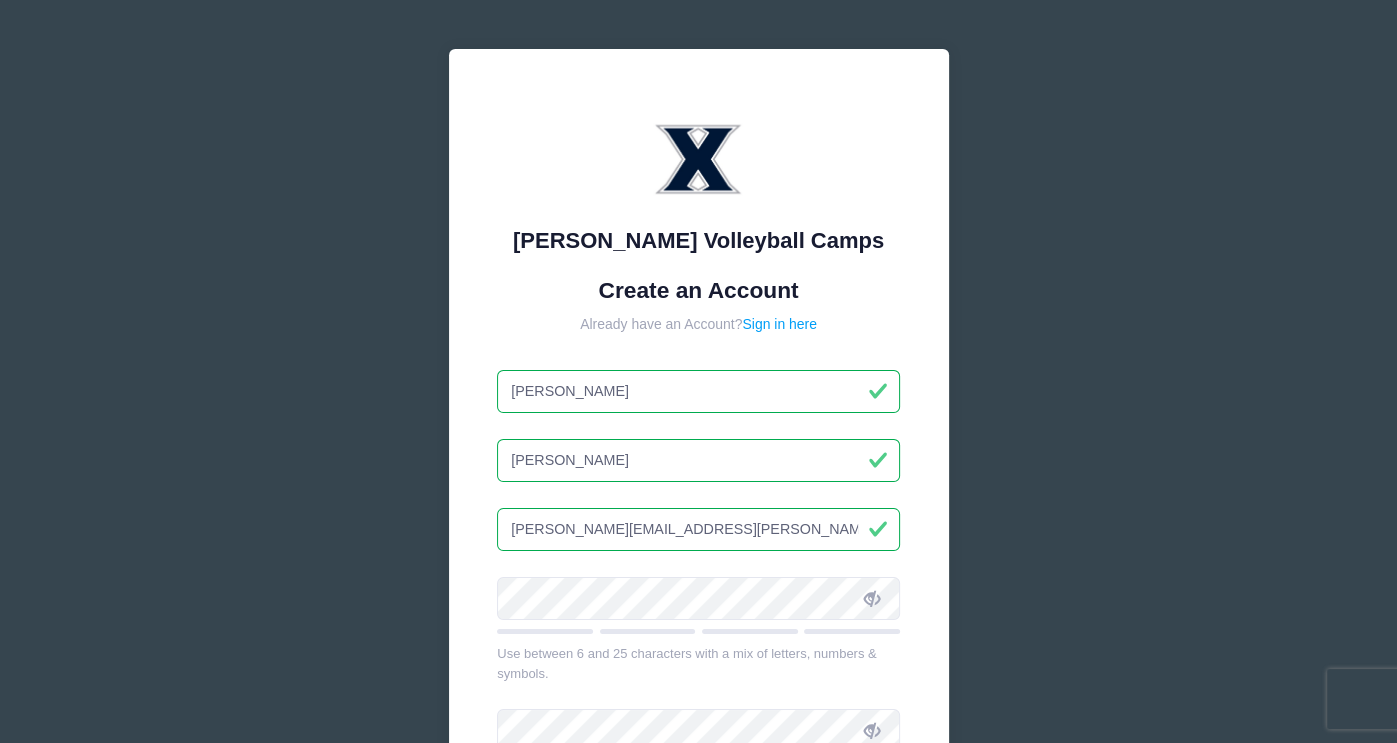 scroll, scrollTop: 376, scrollLeft: 0, axis: vertical 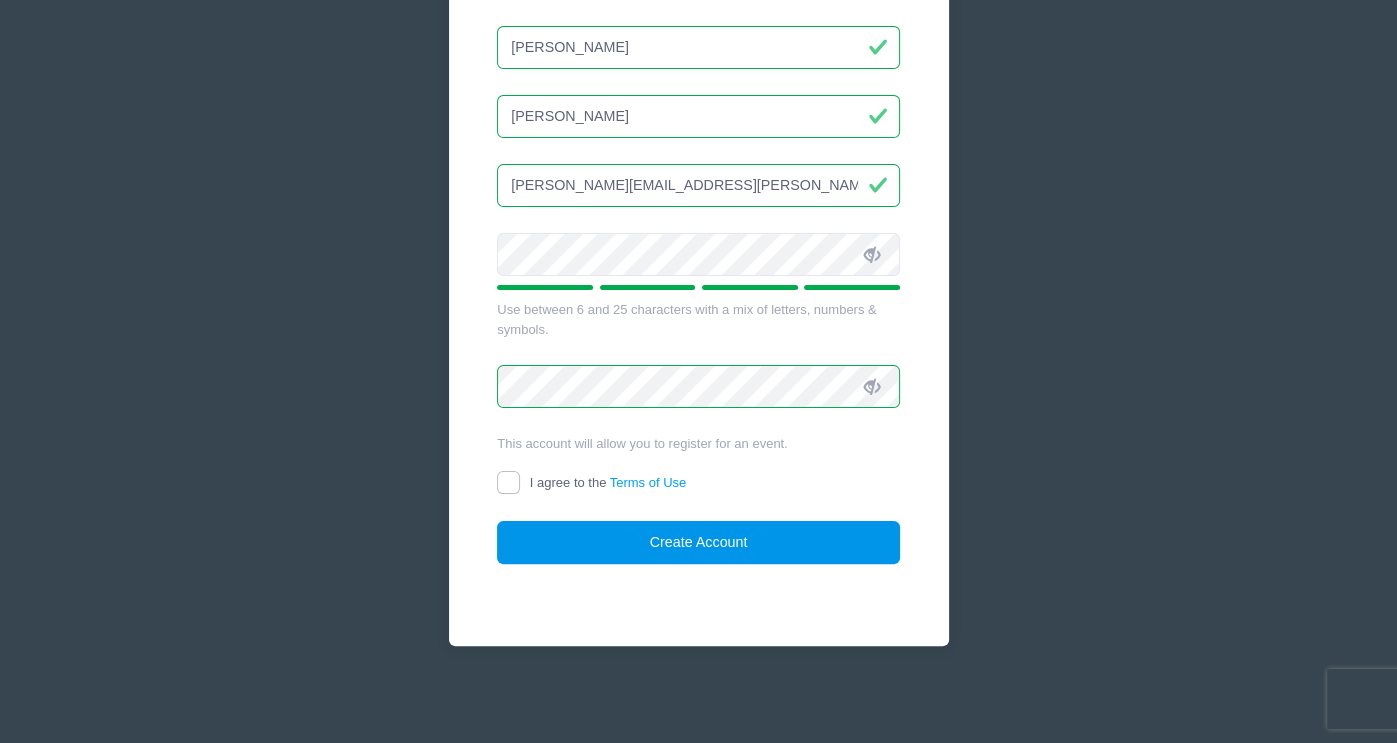 click on "Create Account" at bounding box center (698, 542) 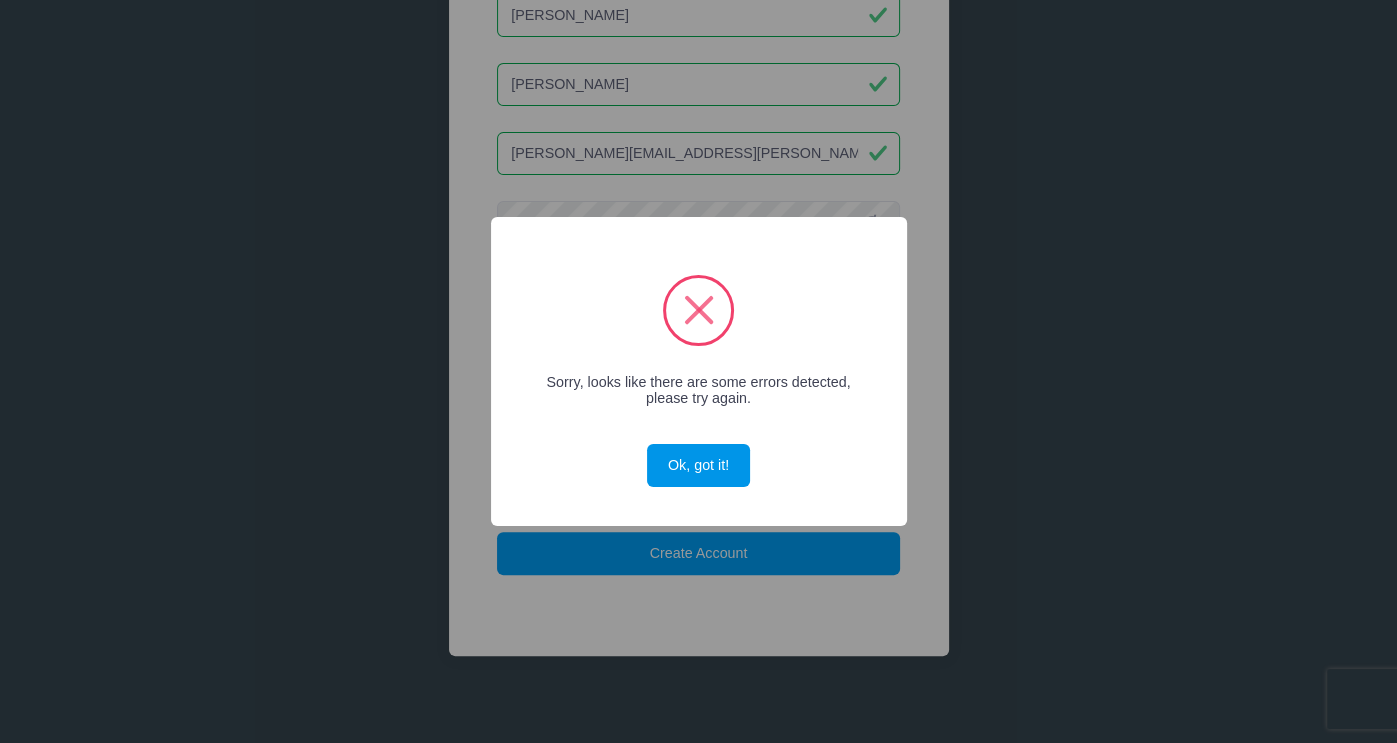 click on "Ok, got it!" at bounding box center (698, 465) 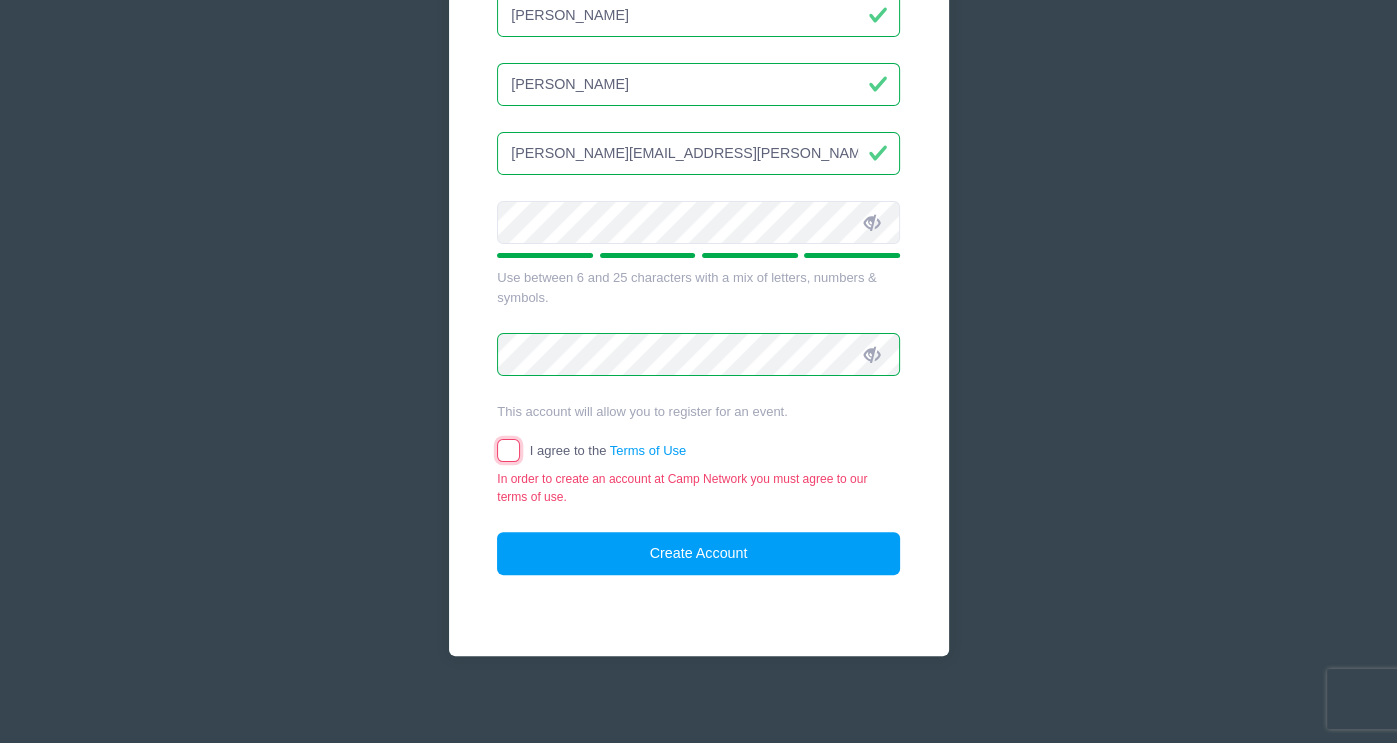 click on "I agree to the
Terms of Use" at bounding box center [508, 450] 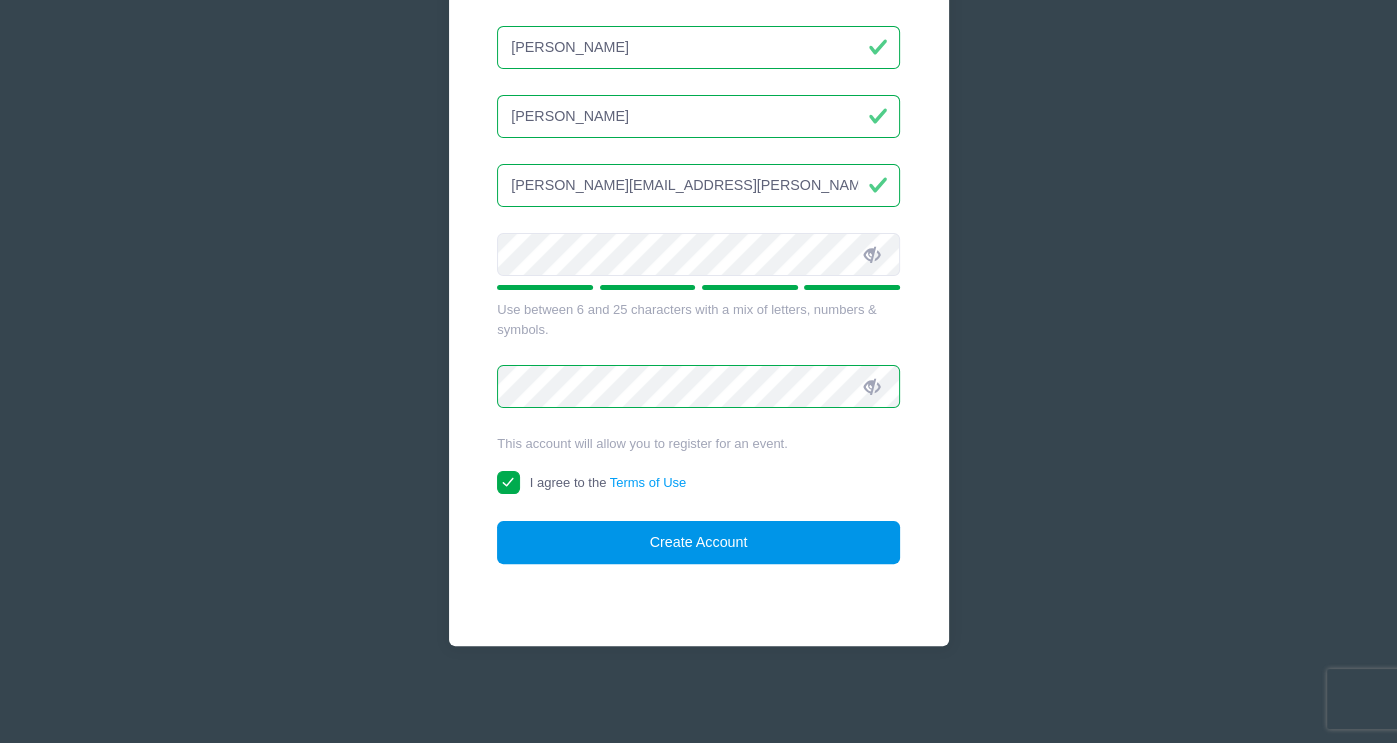 click on "Create Account" at bounding box center [698, 542] 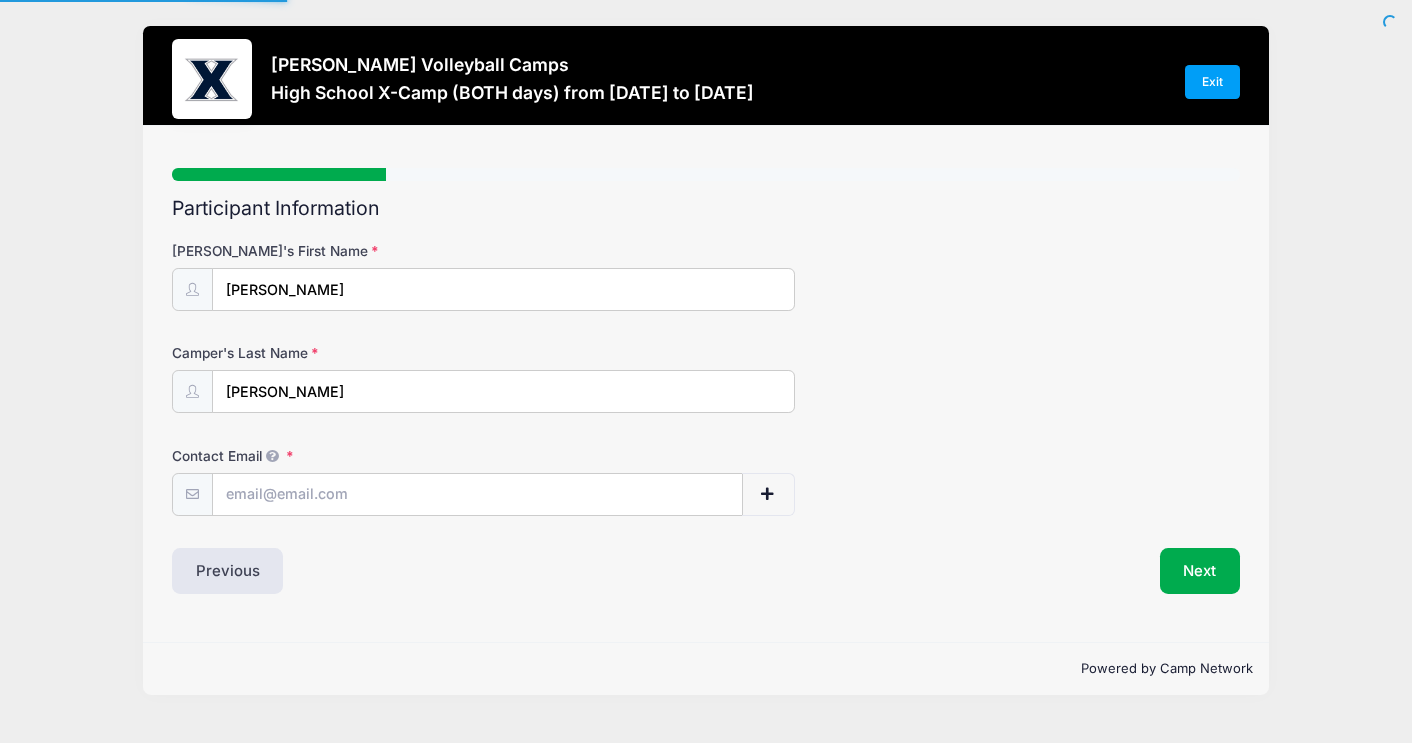 scroll, scrollTop: 0, scrollLeft: 0, axis: both 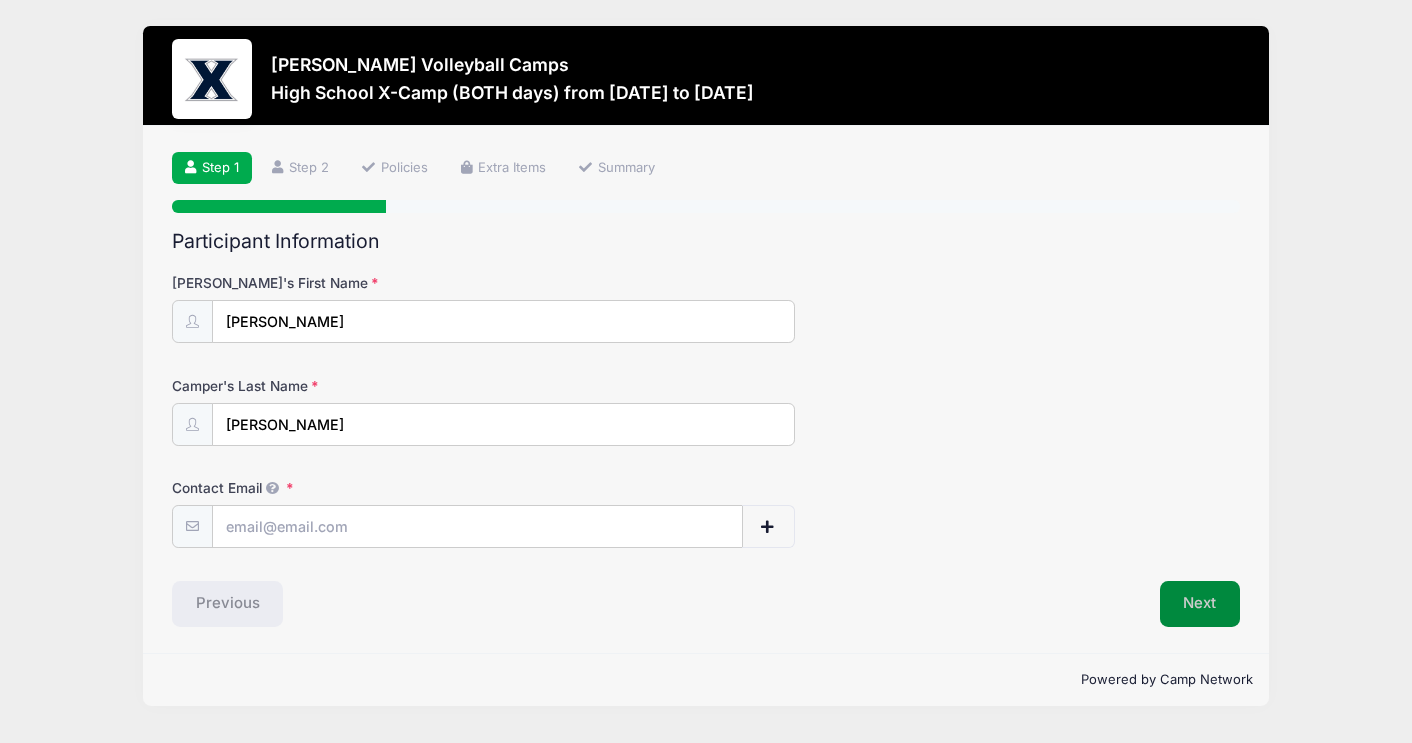 click on "Next" at bounding box center (1200, 604) 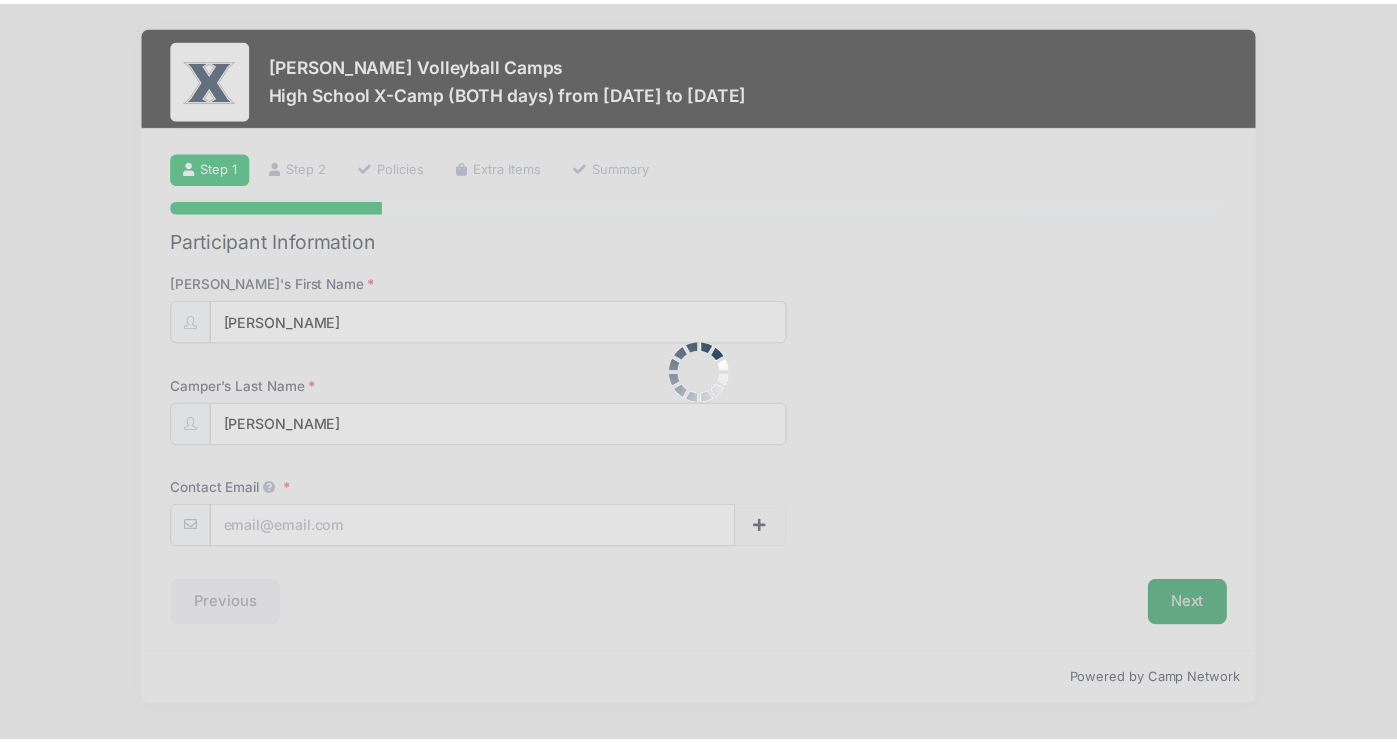 scroll, scrollTop: 11, scrollLeft: 0, axis: vertical 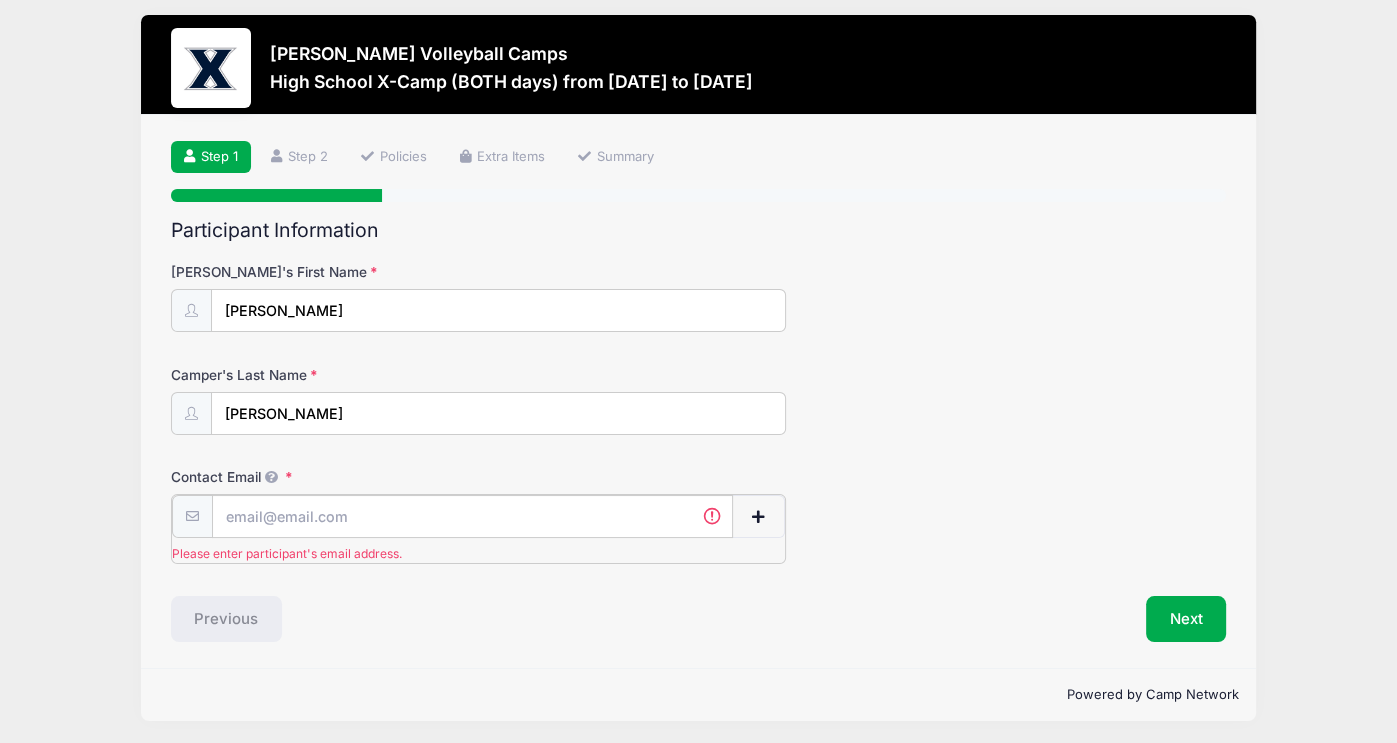 click on "Contact Email" at bounding box center [473, 516] 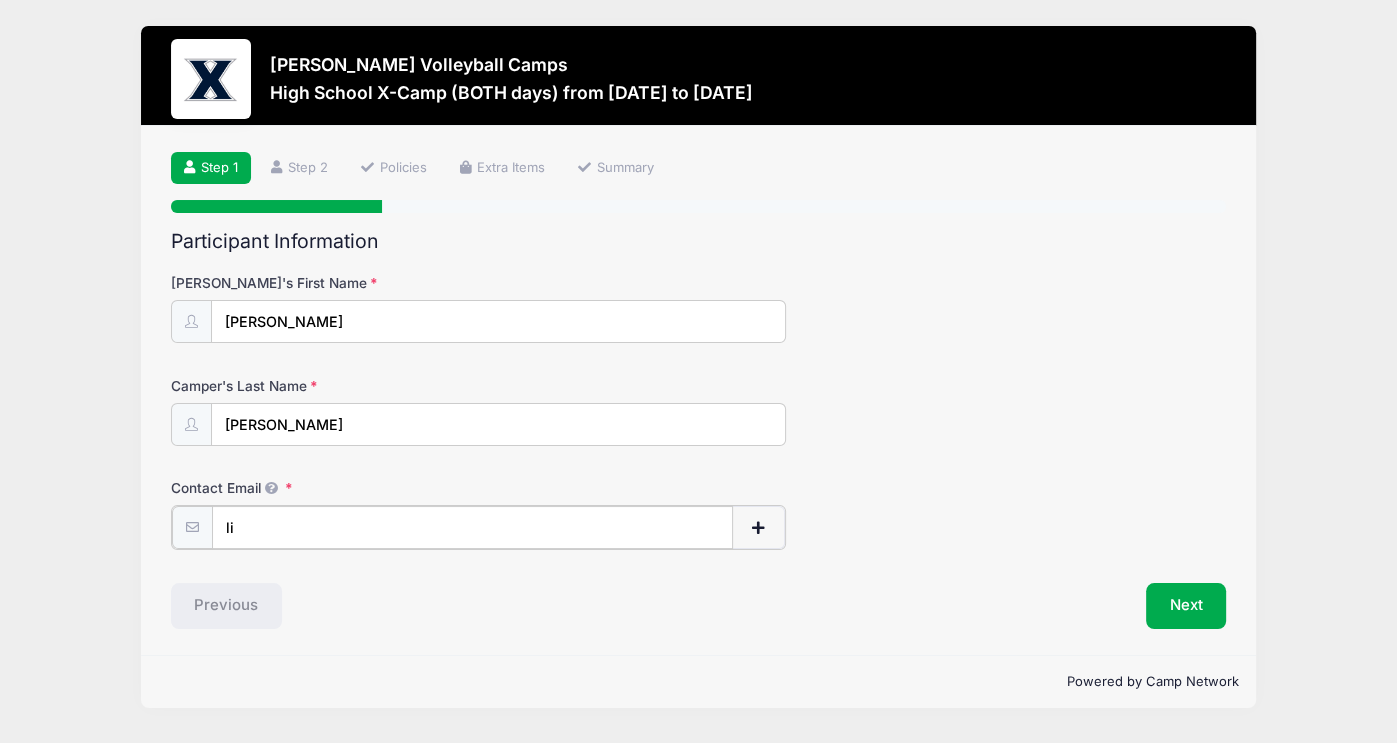 scroll, scrollTop: 0, scrollLeft: 0, axis: both 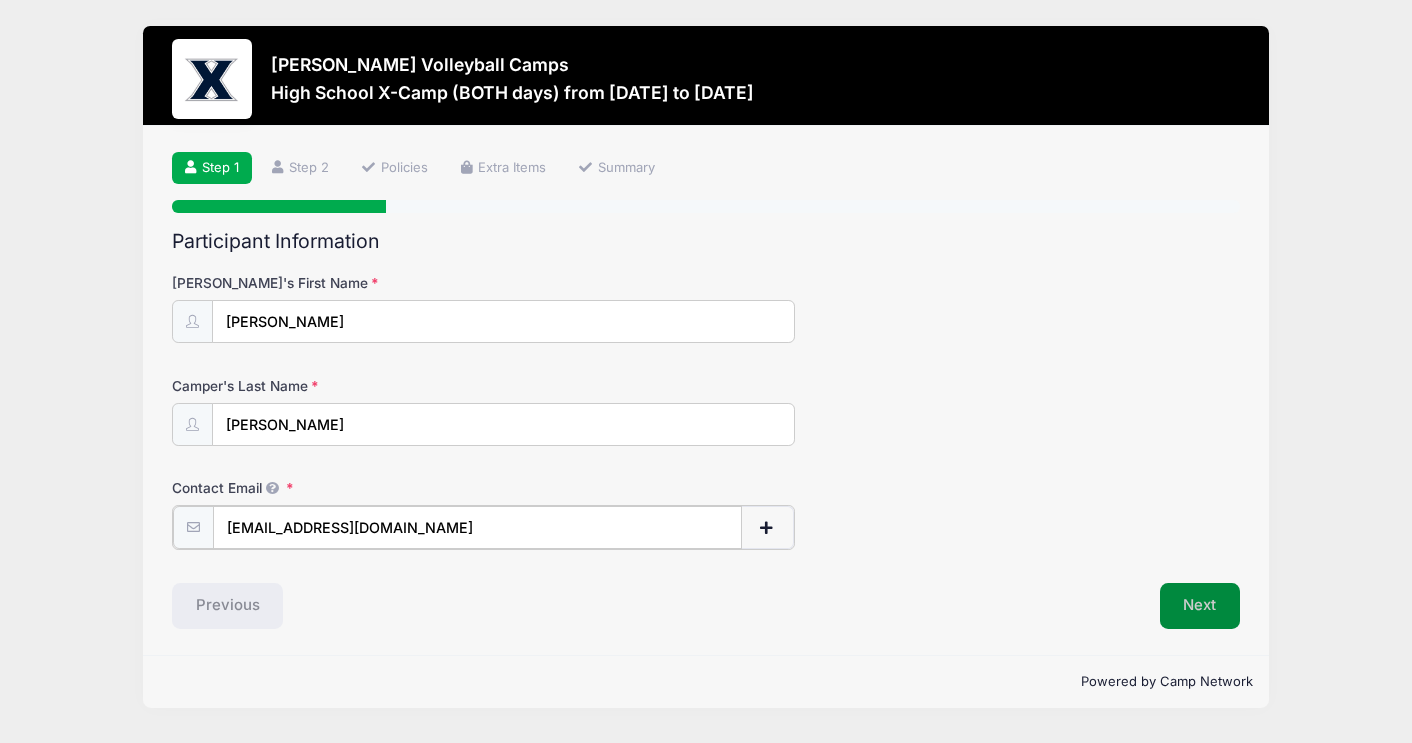type on "livvymcline@gmail.com" 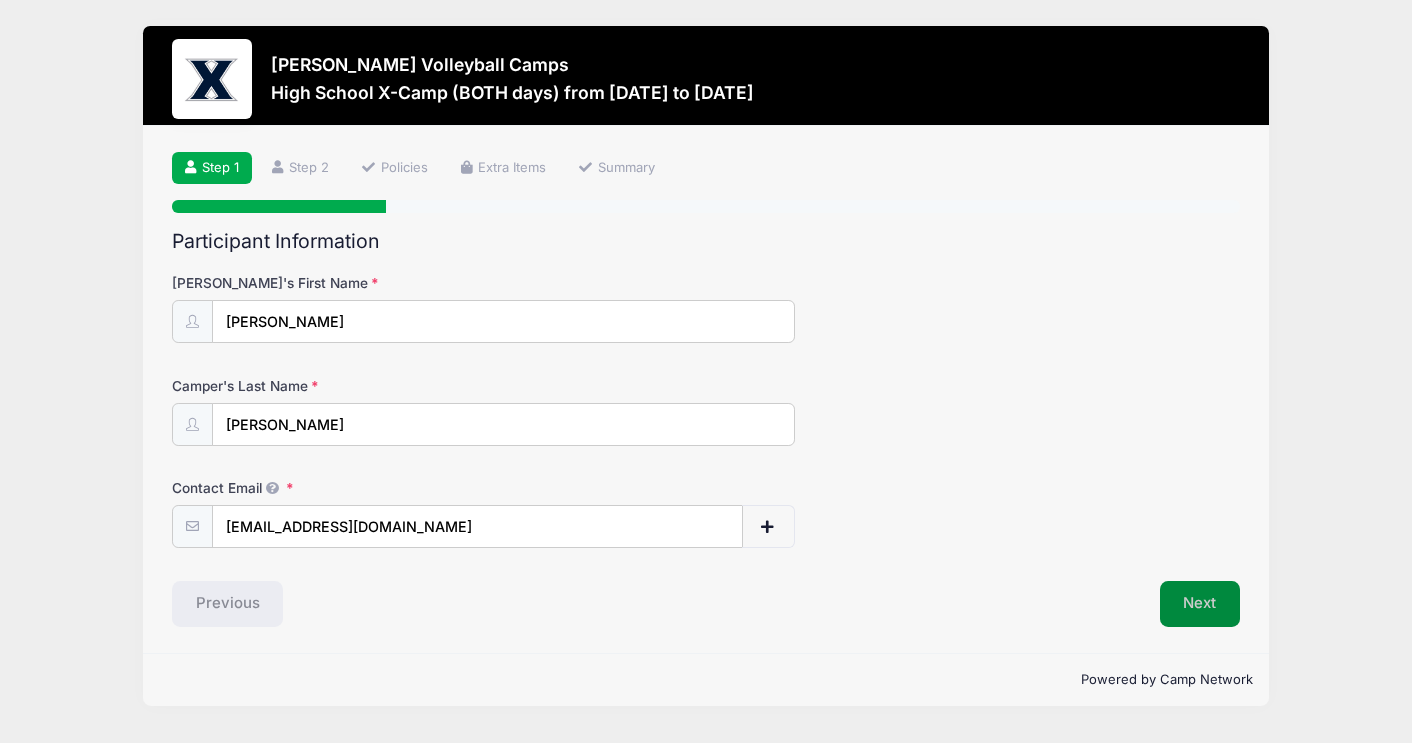 click on "Next" at bounding box center (1200, 604) 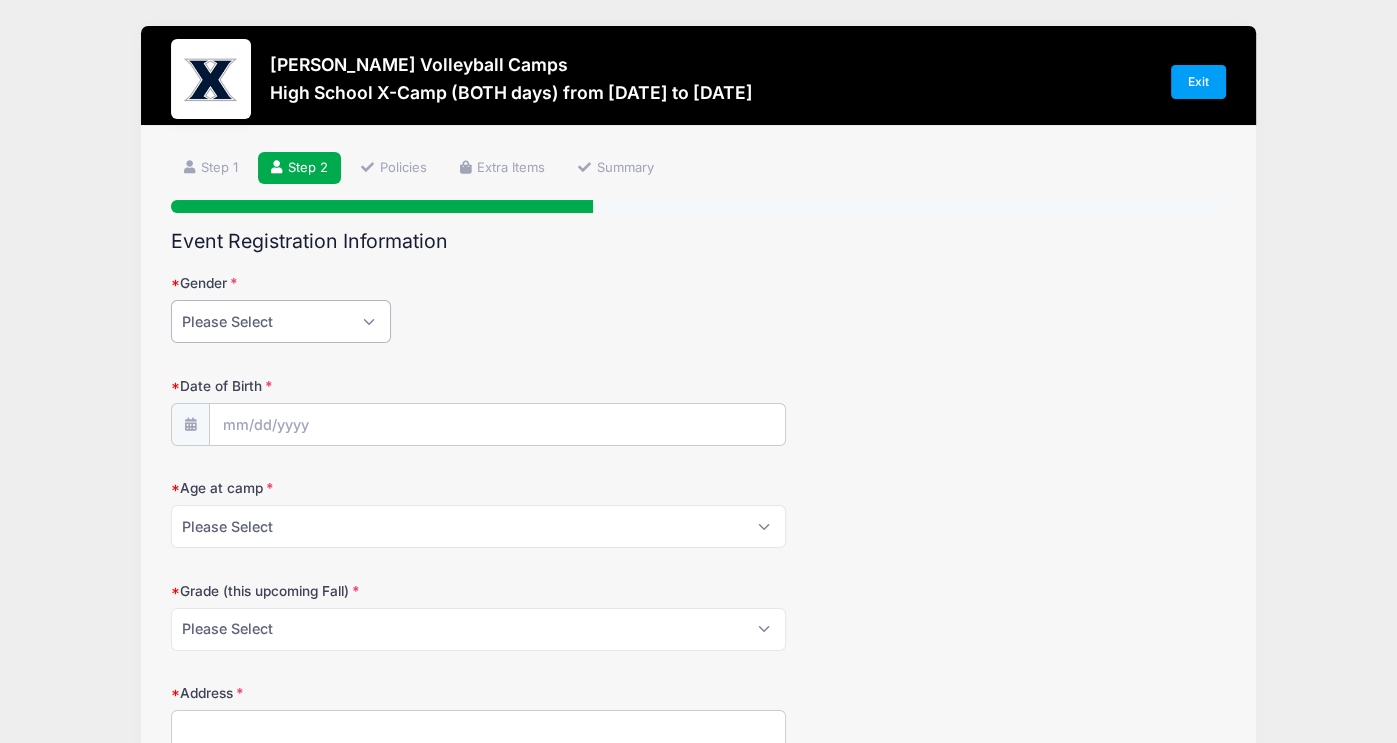 click on "Please Select Female
Male" at bounding box center (281, 321) 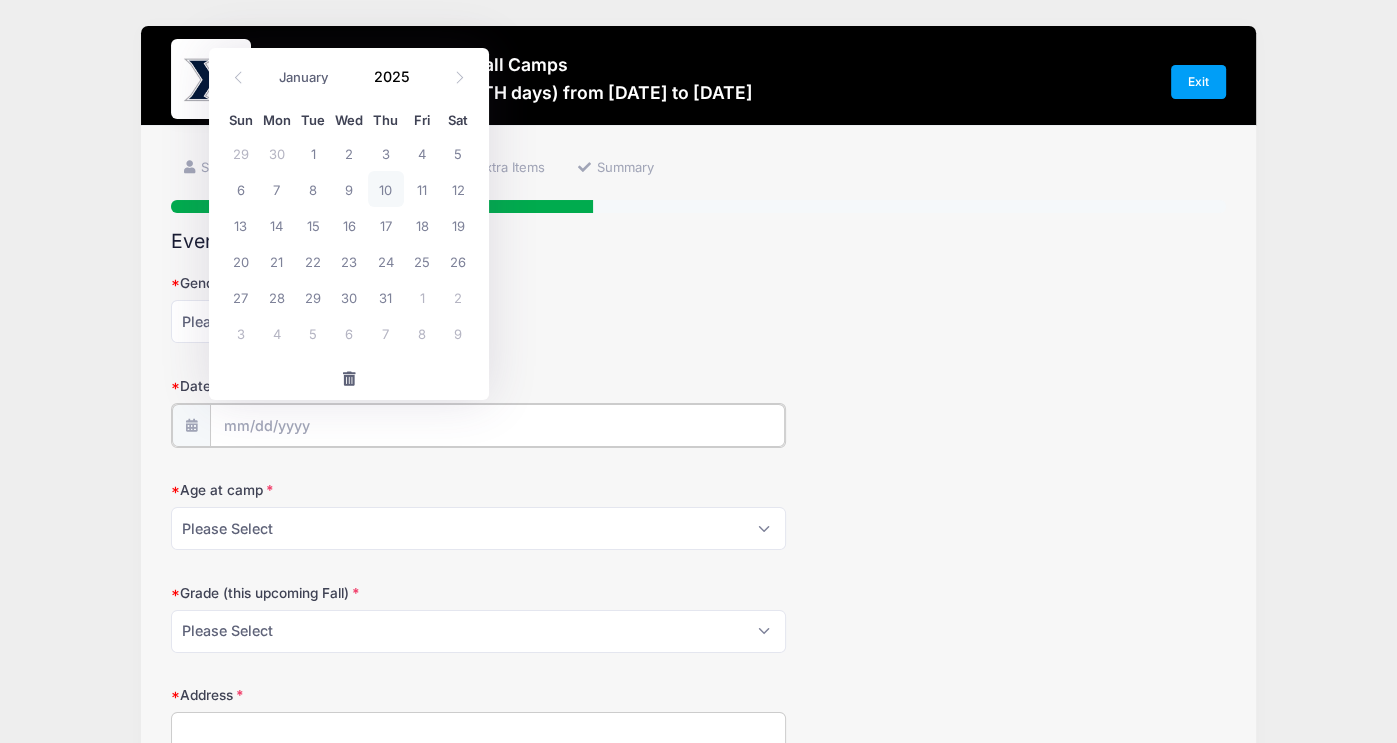 click on "Date of Birth" at bounding box center [498, 425] 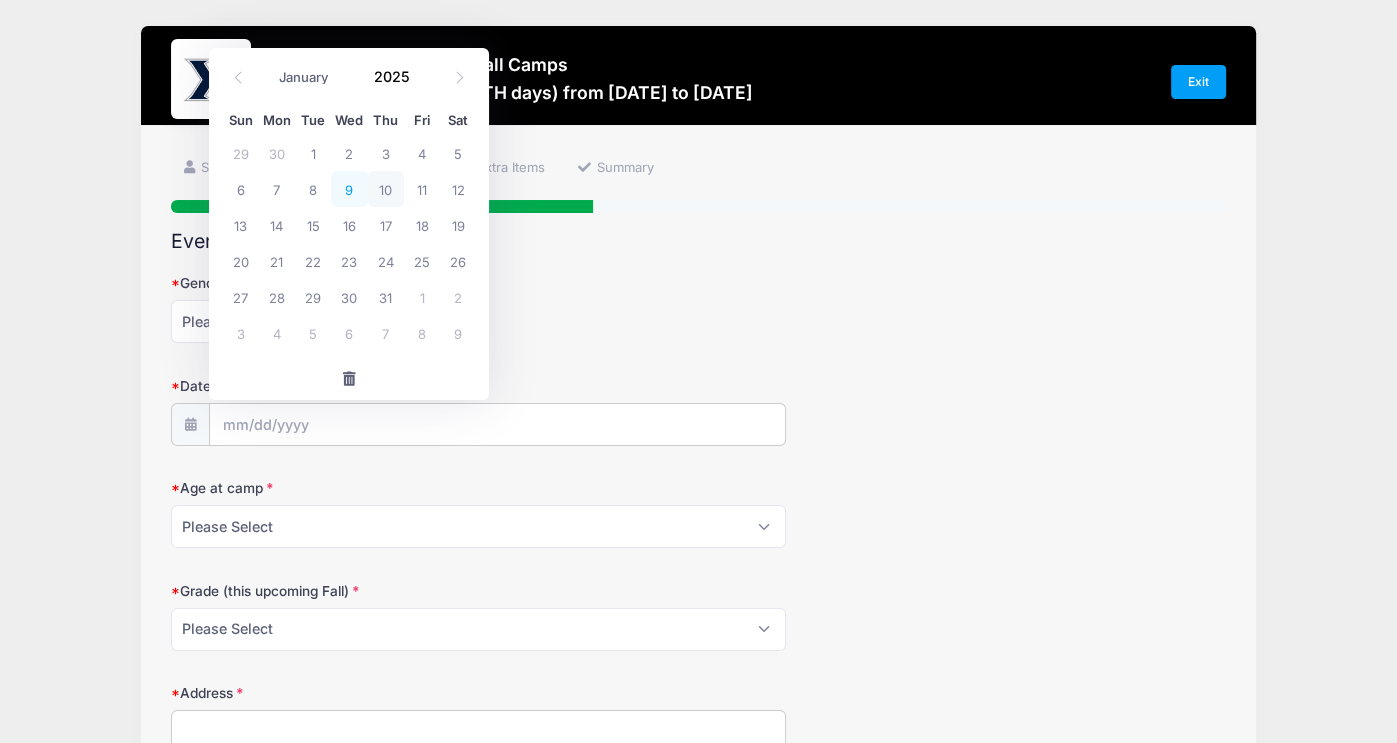 click on "9" at bounding box center [349, 189] 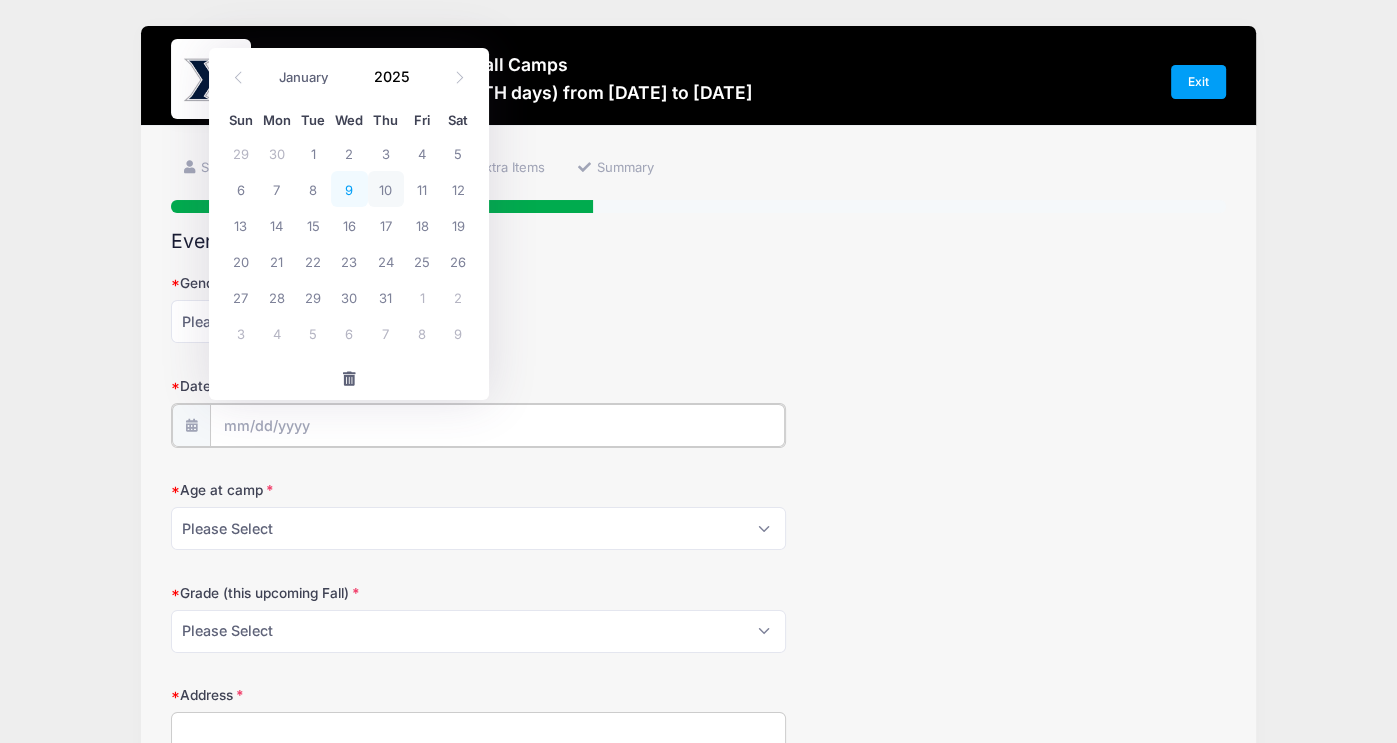 type on "07/09/2025" 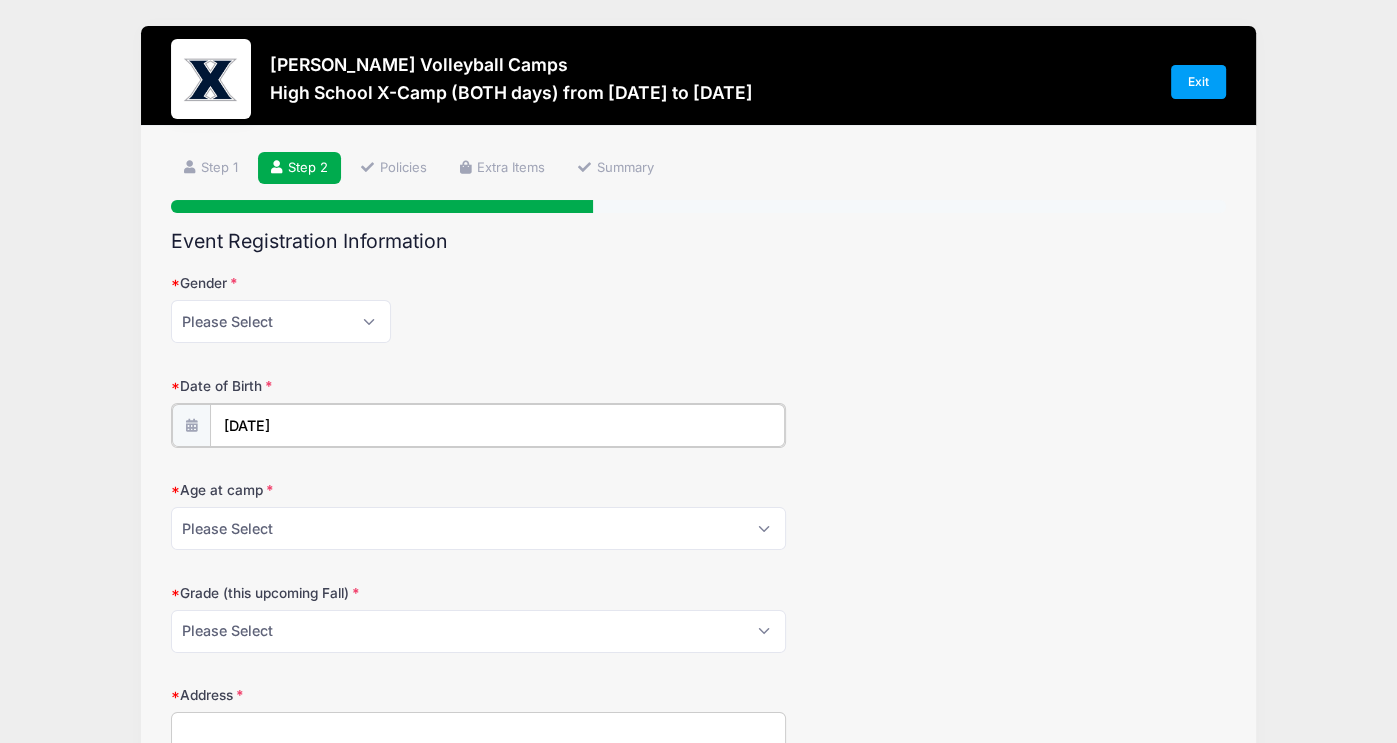 click on "07/09/2025" at bounding box center [498, 425] 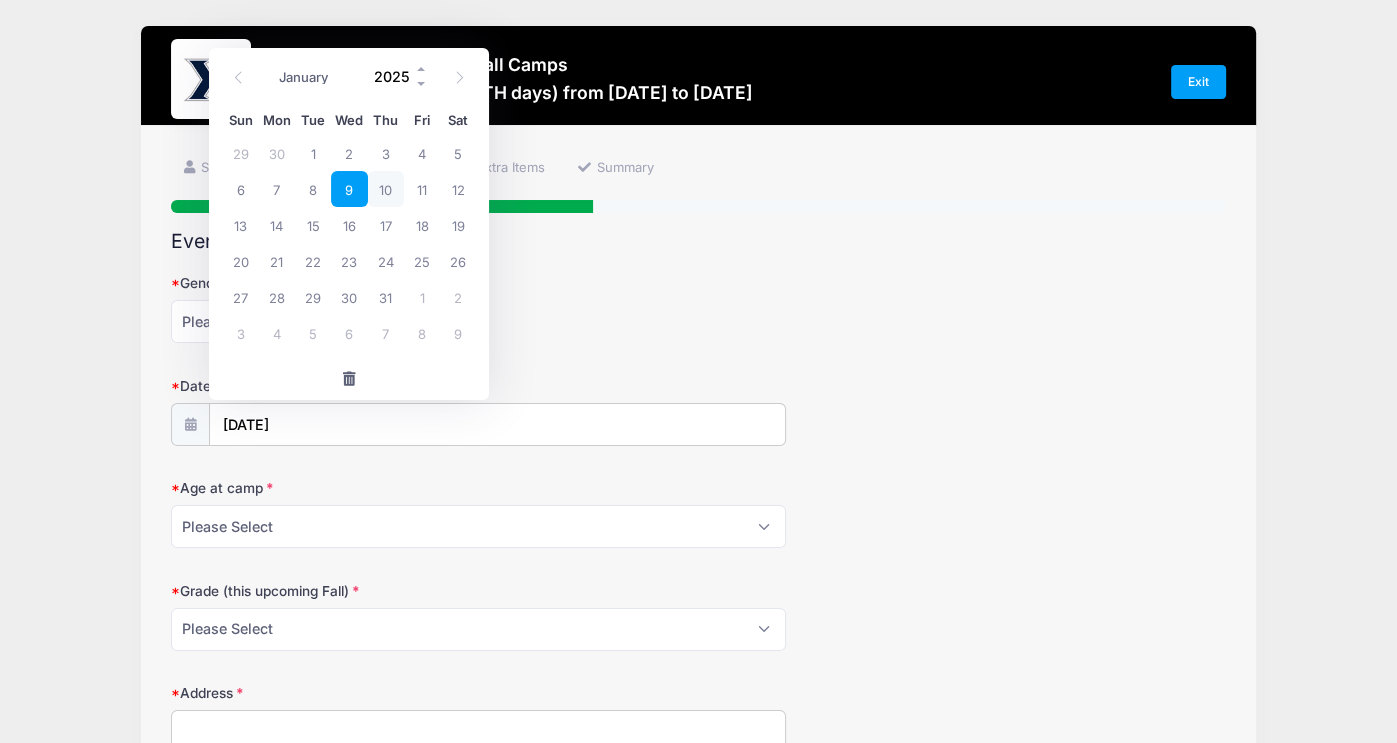 click on "2025" at bounding box center [396, 77] 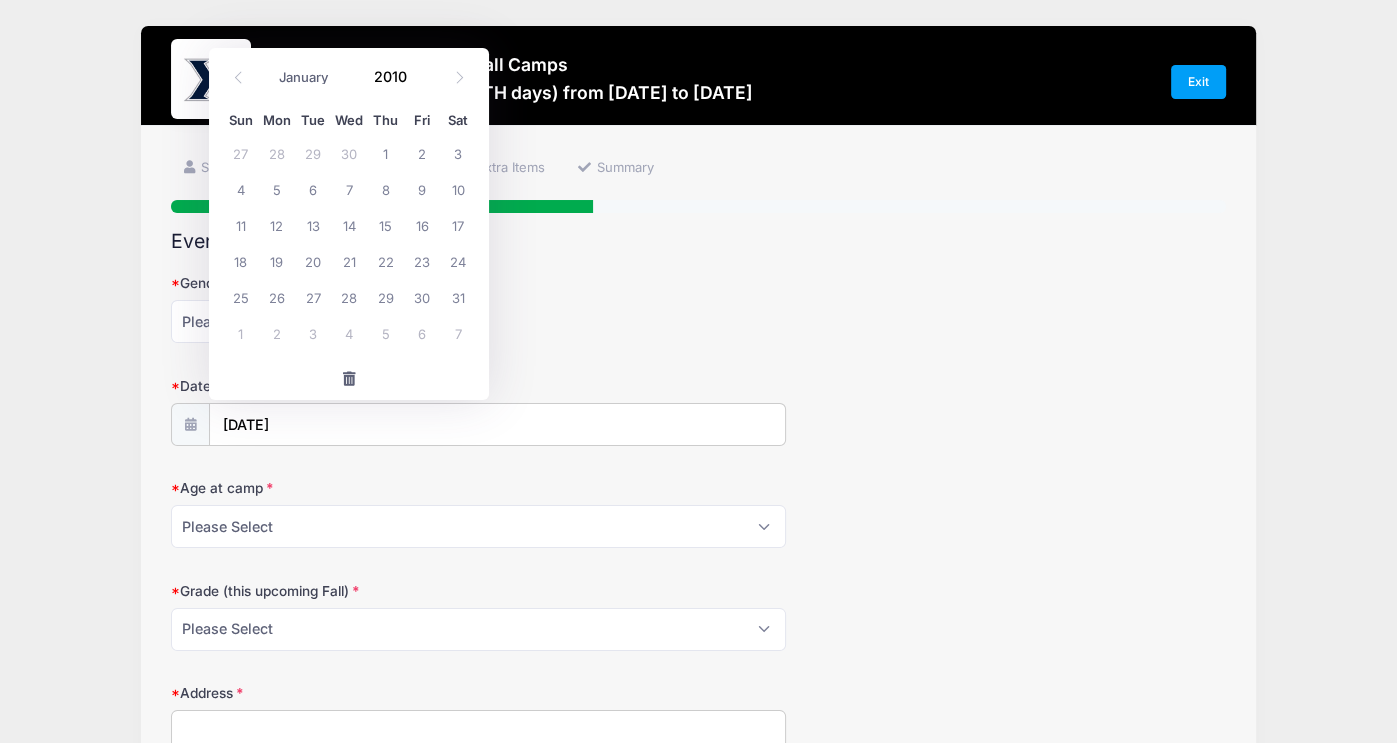 type on "2010" 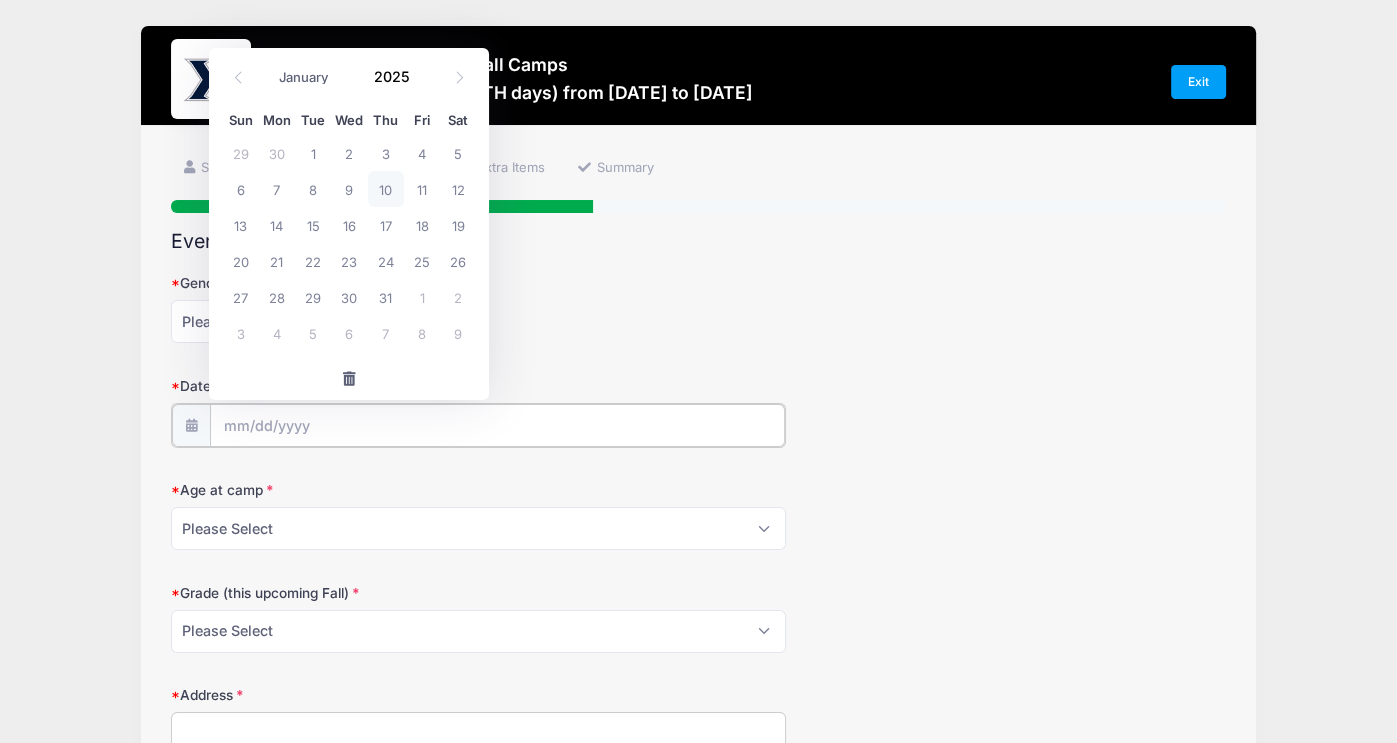 click on "Date of Birth" at bounding box center (498, 425) 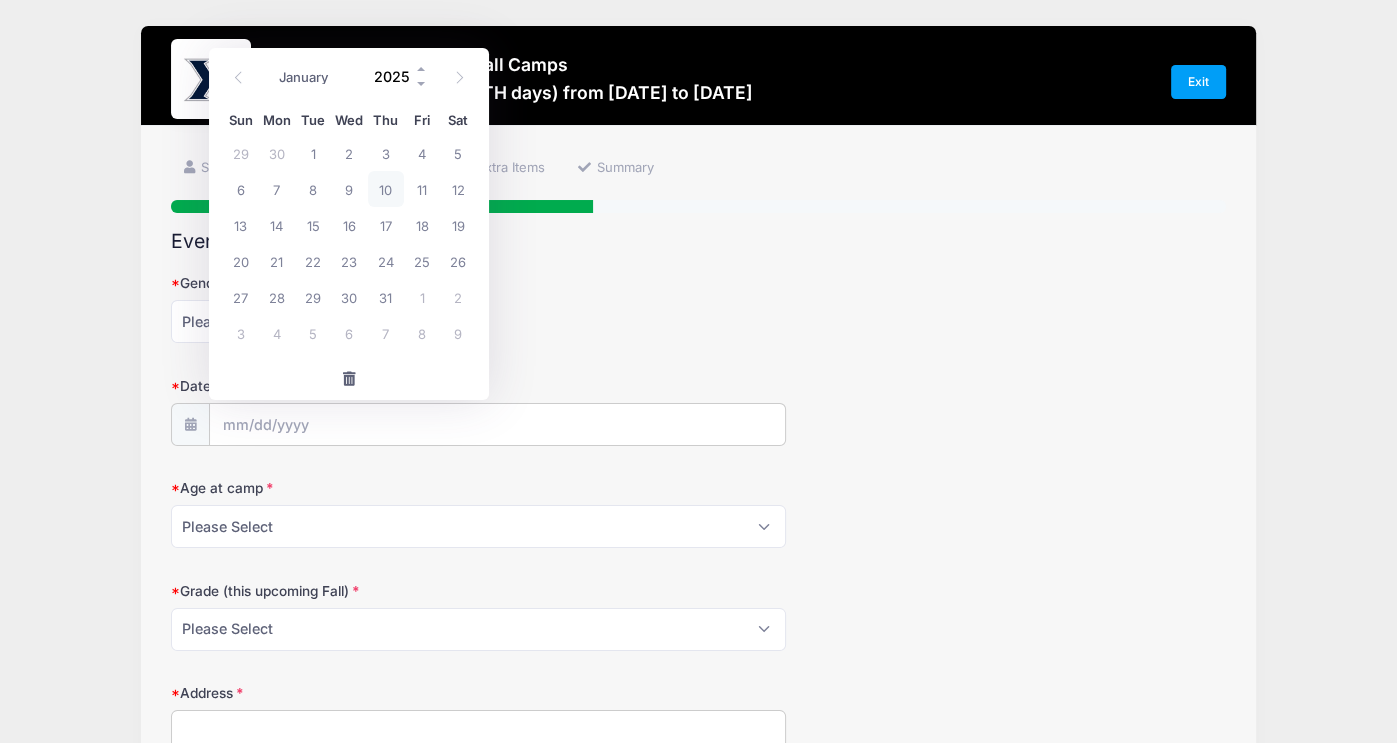 click on "2025" at bounding box center [396, 77] 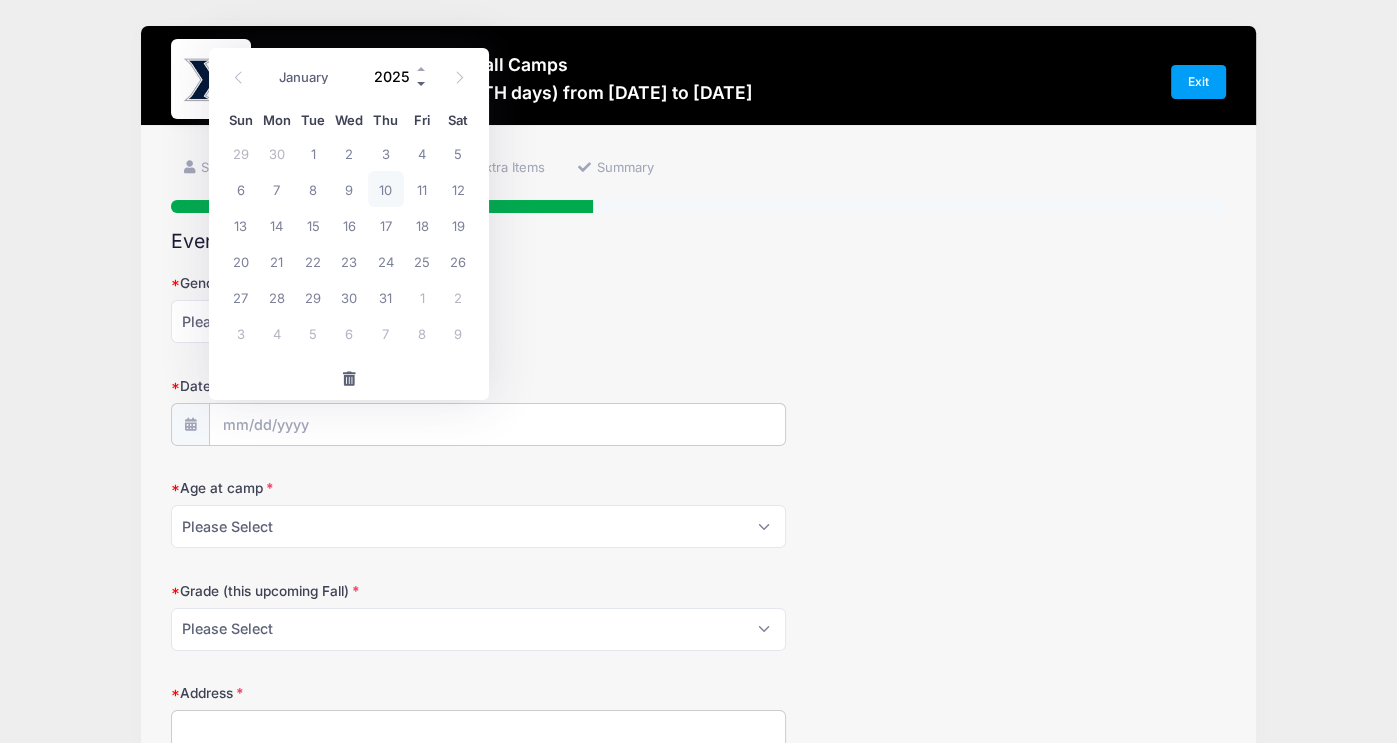 click at bounding box center (422, 84) 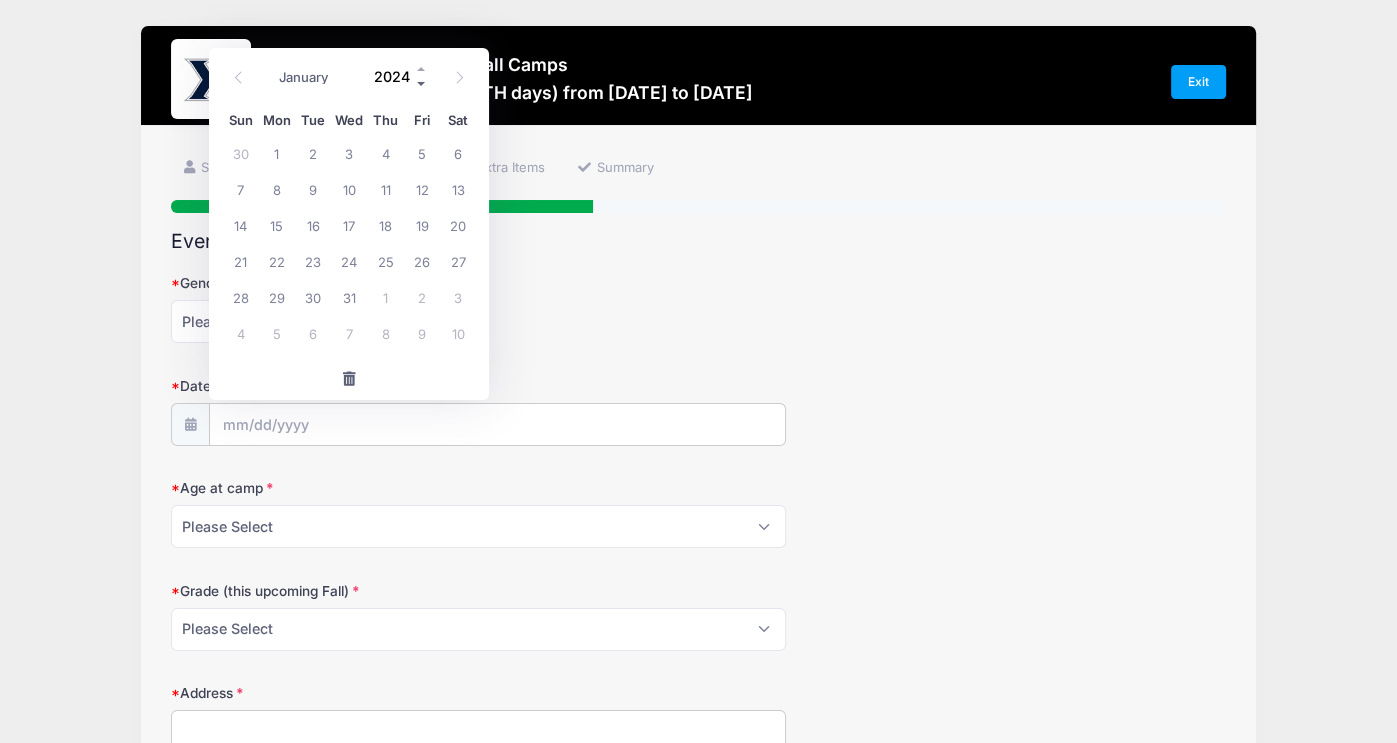 click at bounding box center [422, 84] 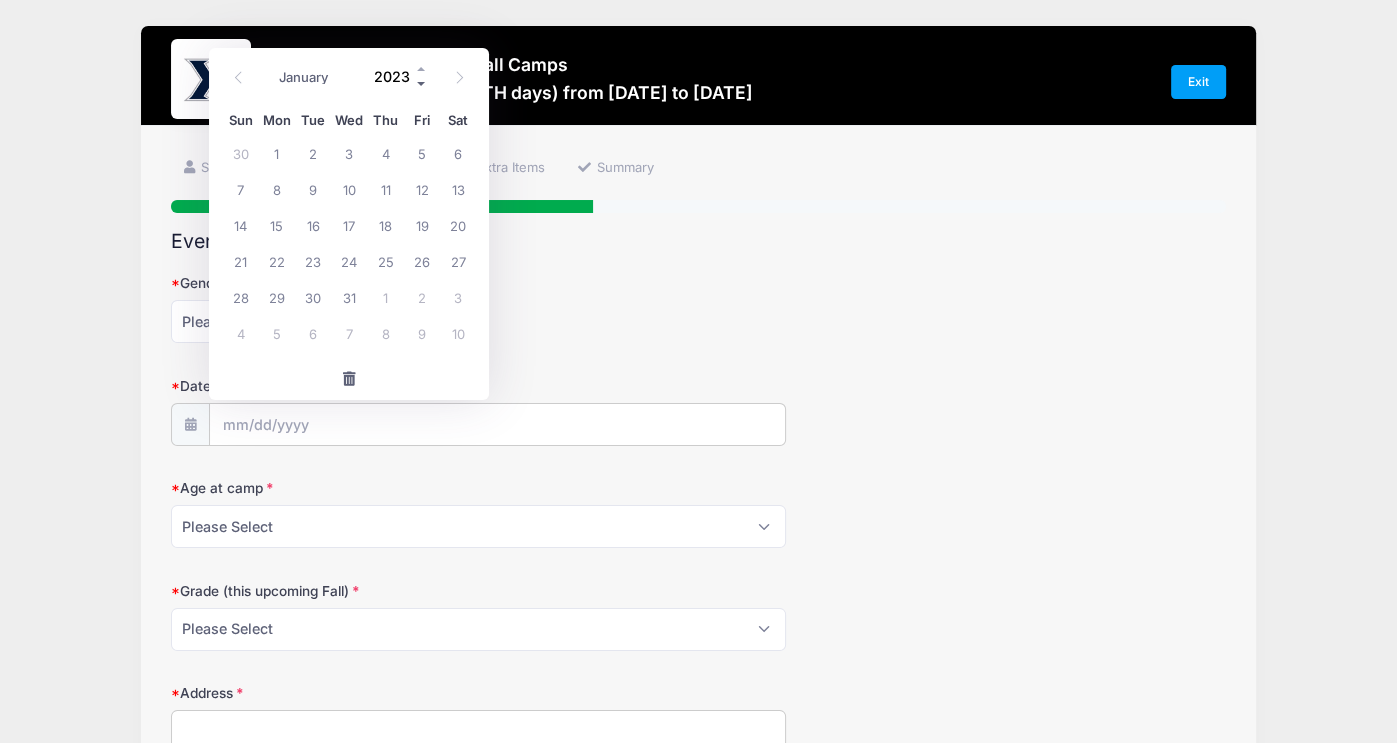 click at bounding box center (422, 84) 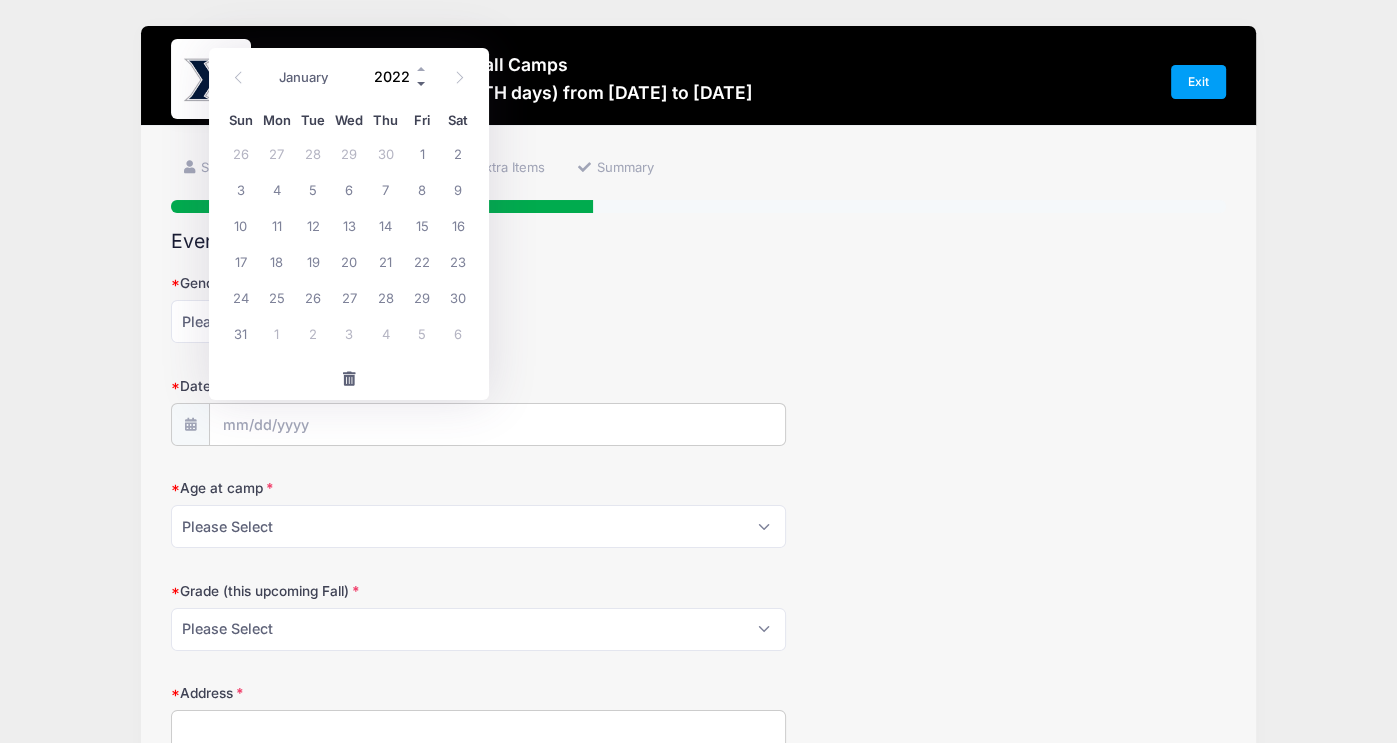 click at bounding box center (422, 84) 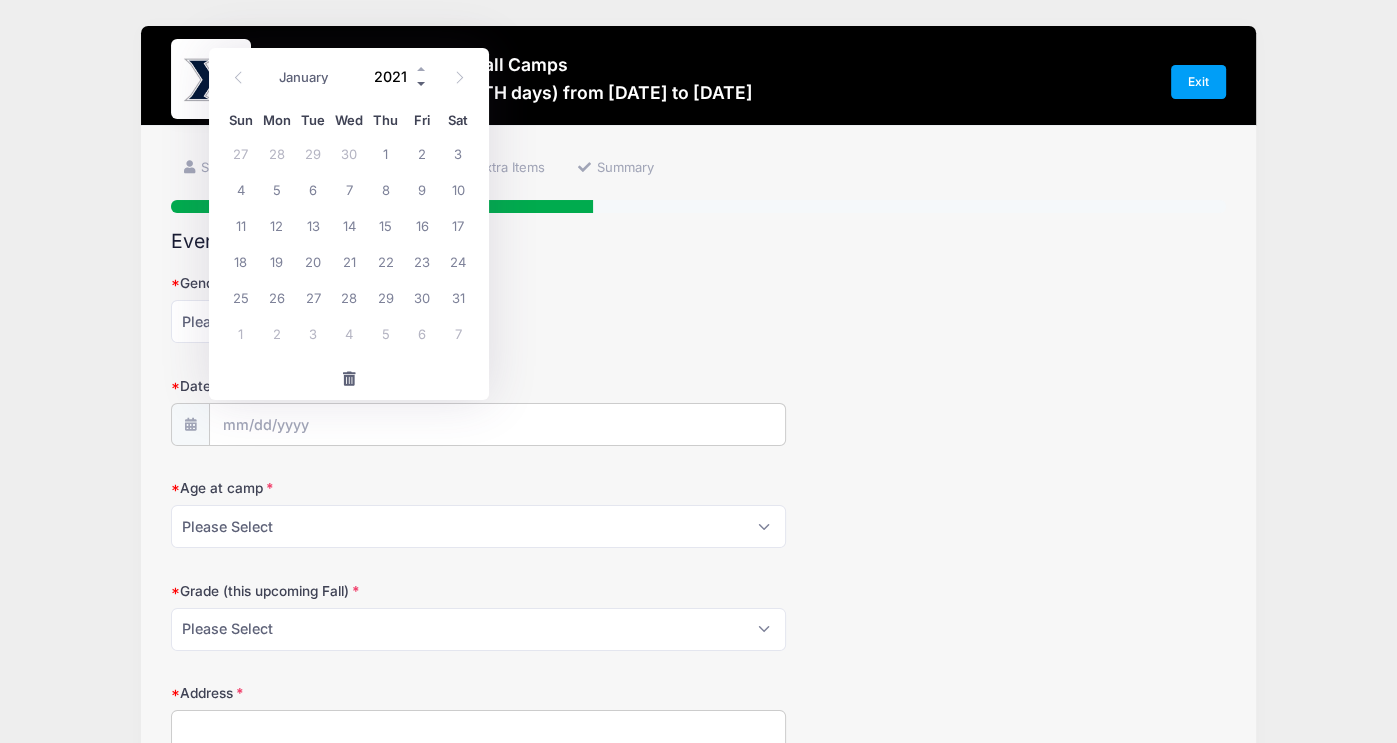 click at bounding box center (422, 84) 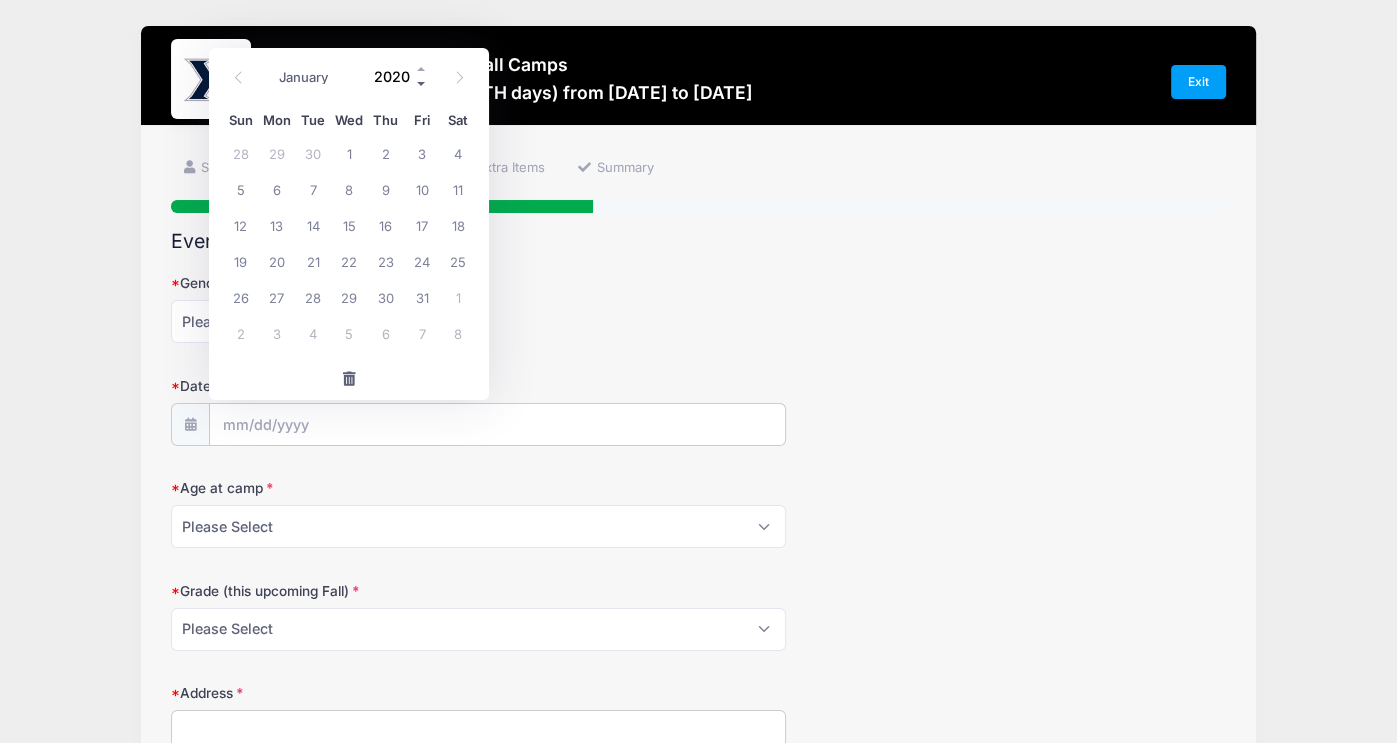 click at bounding box center [422, 84] 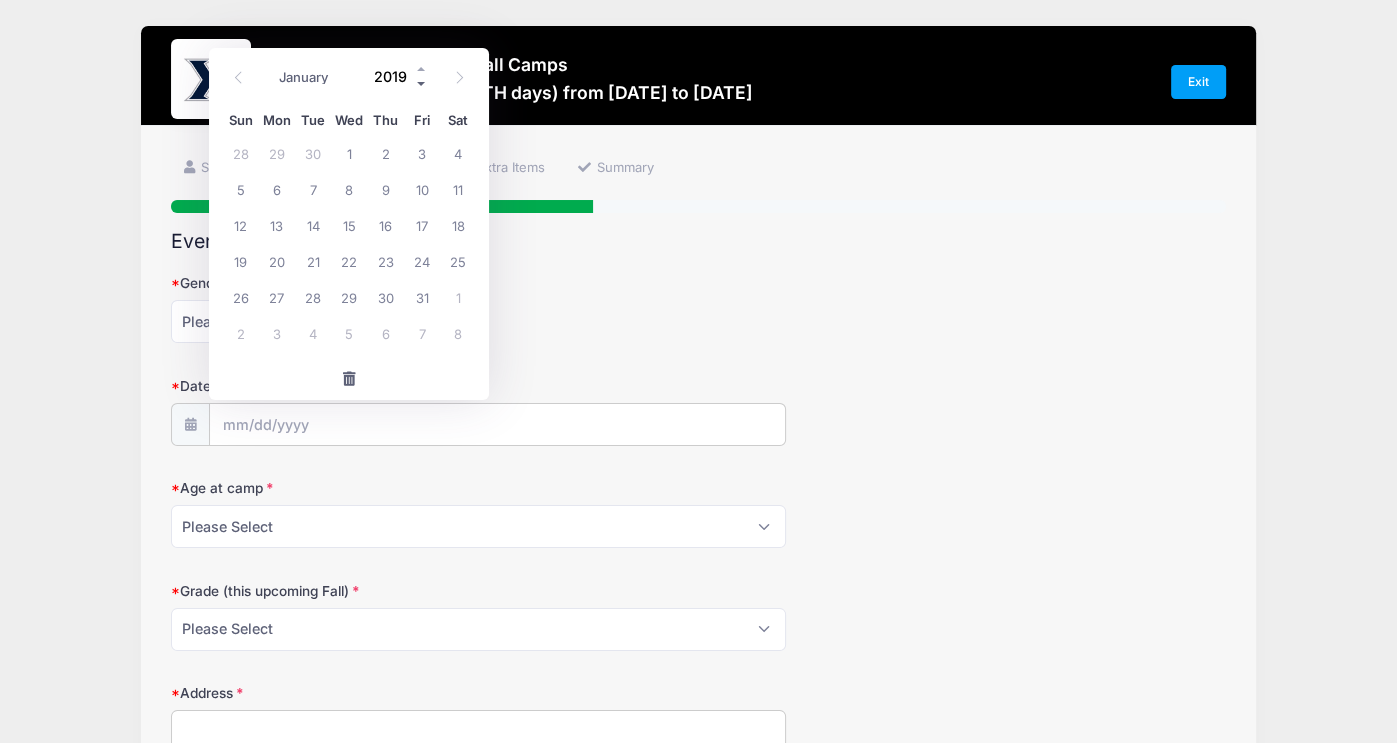 click at bounding box center [422, 84] 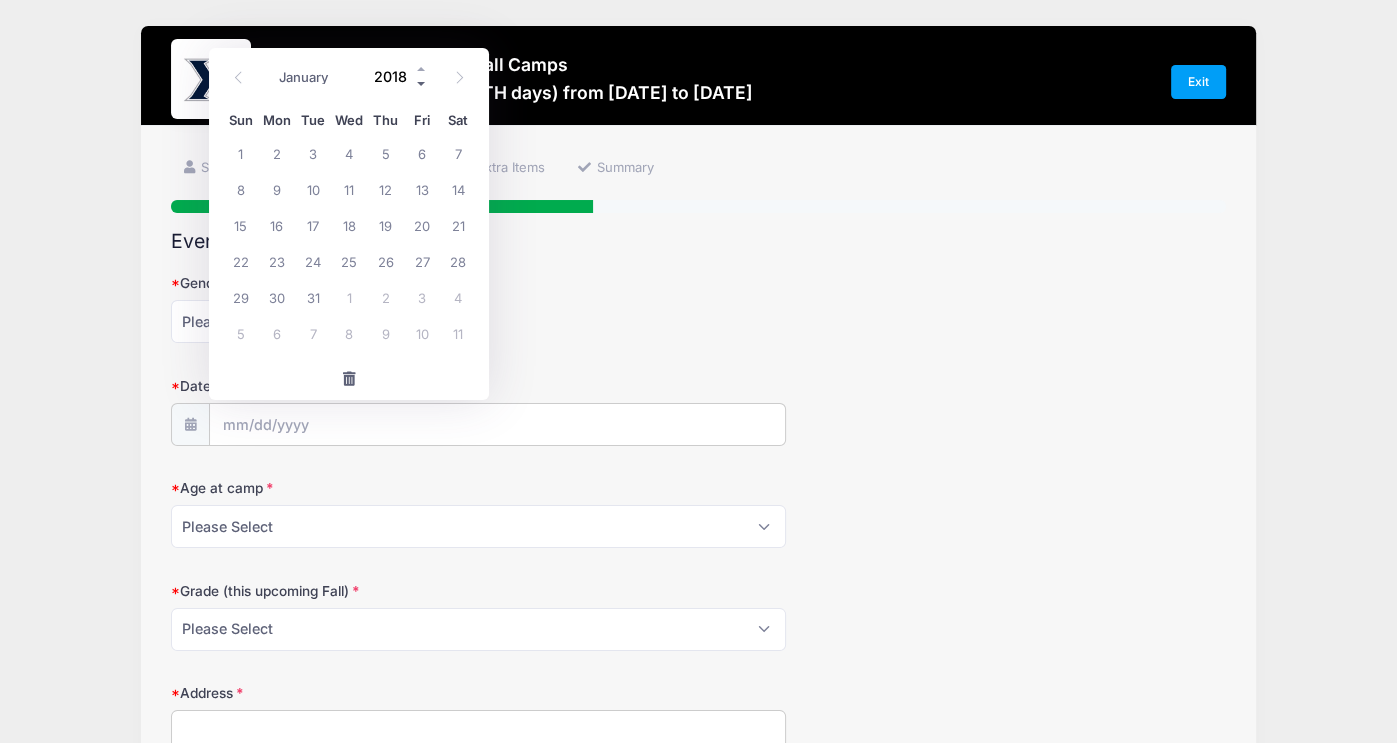 click at bounding box center [422, 84] 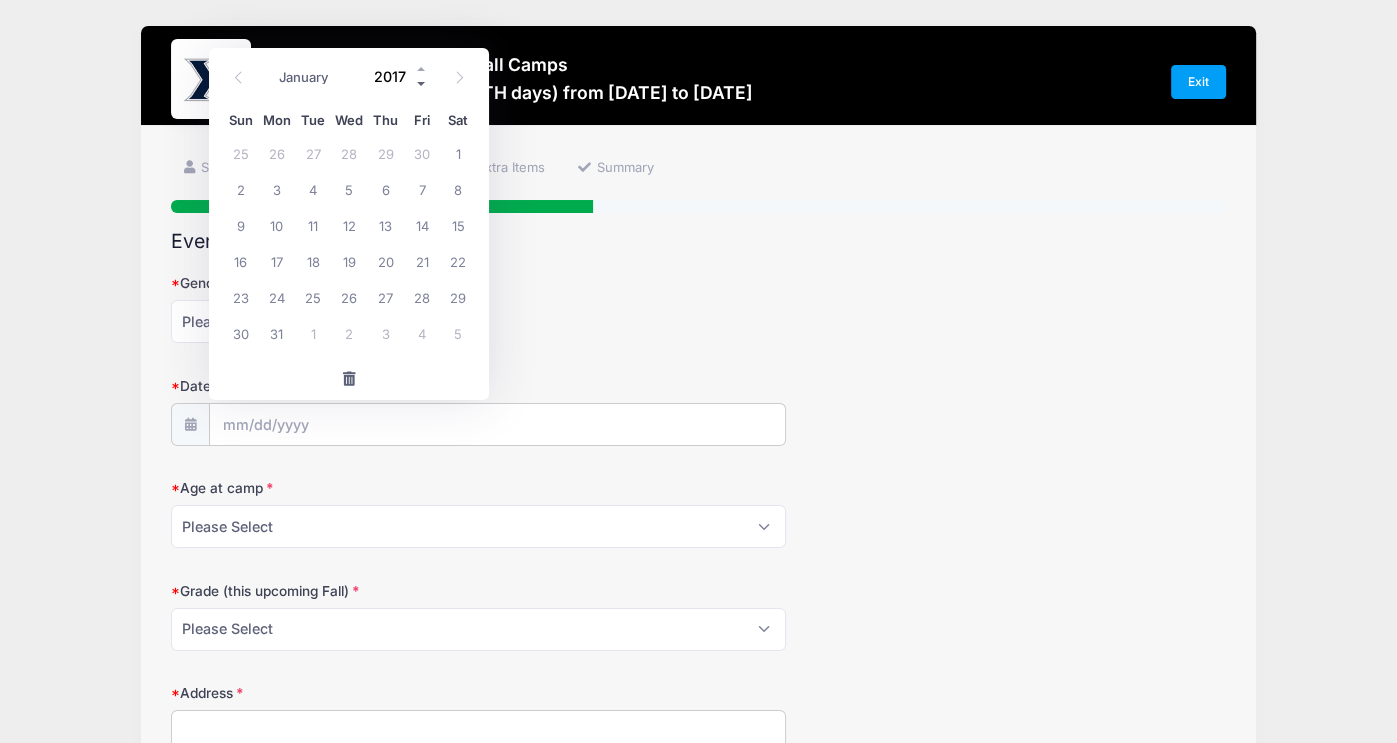click at bounding box center [422, 84] 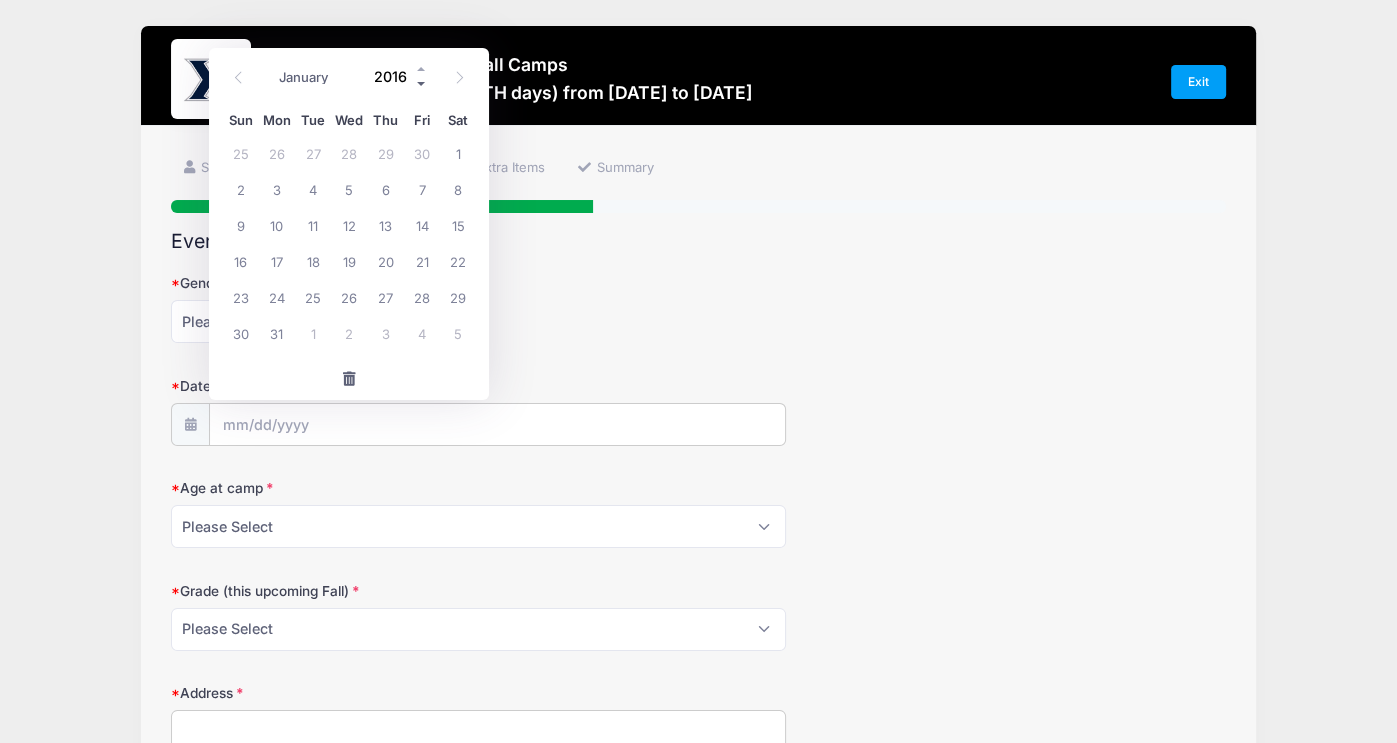 click at bounding box center (422, 84) 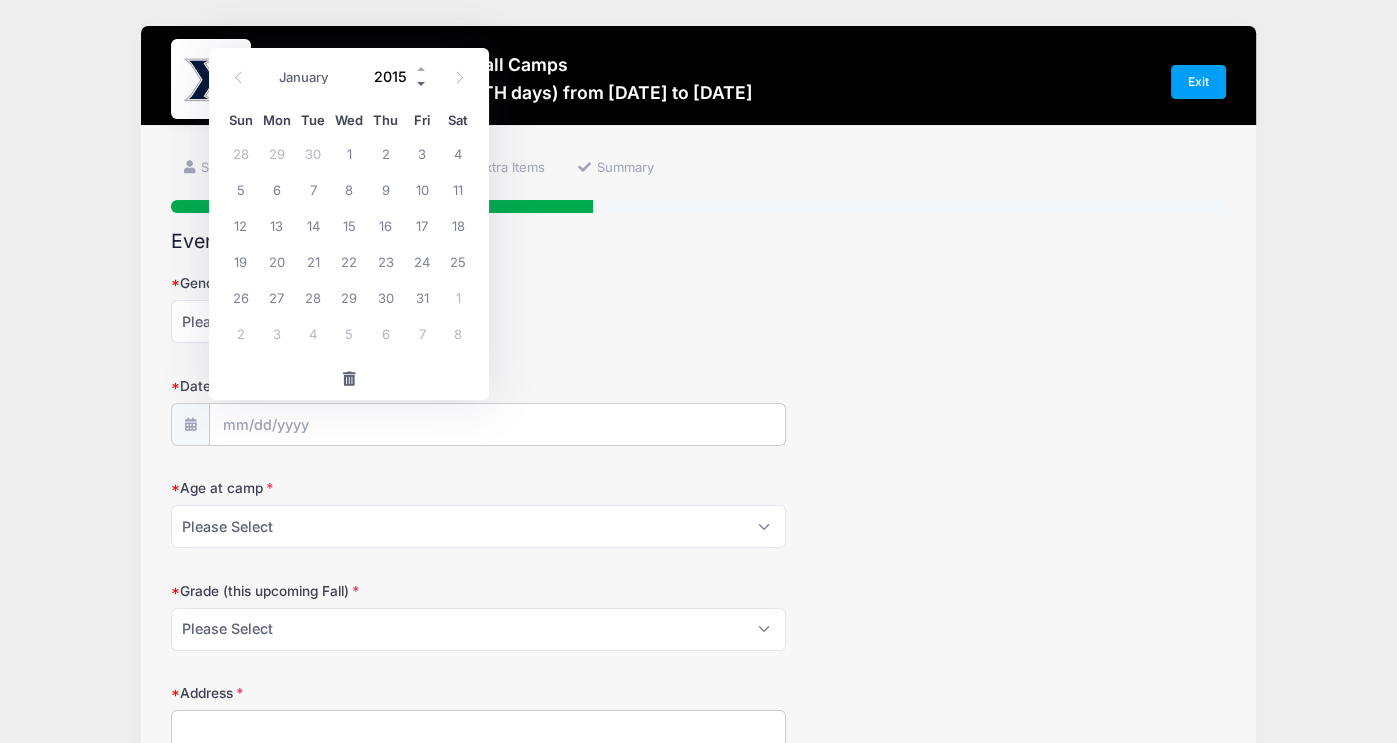click at bounding box center [422, 84] 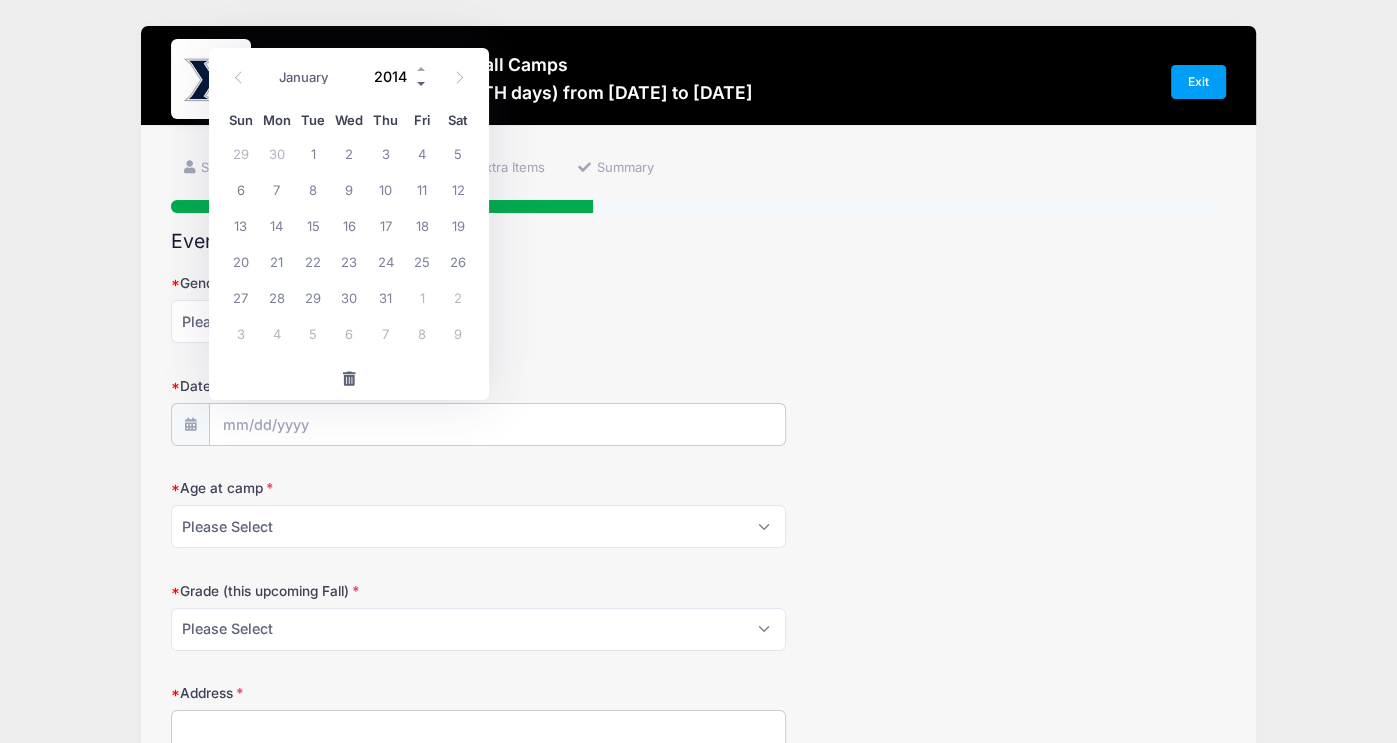 click at bounding box center [422, 84] 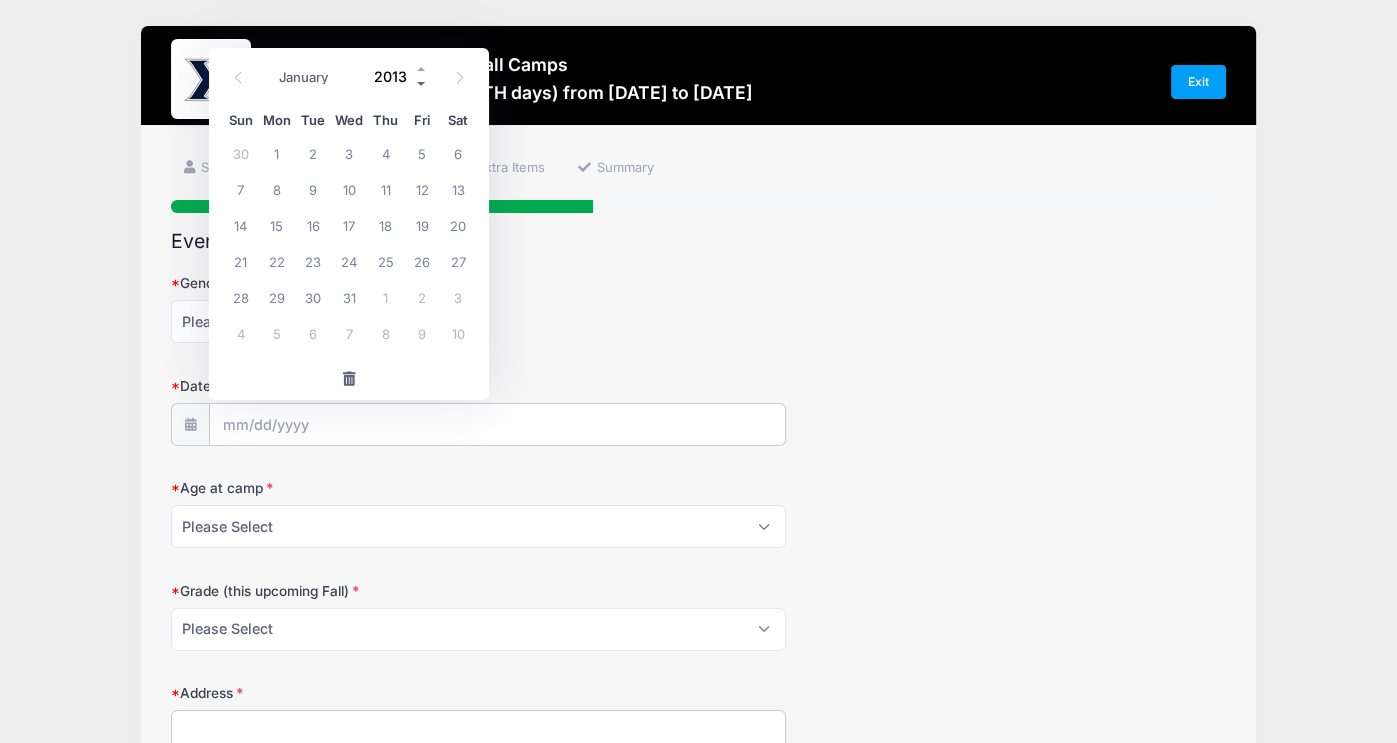 click at bounding box center [422, 84] 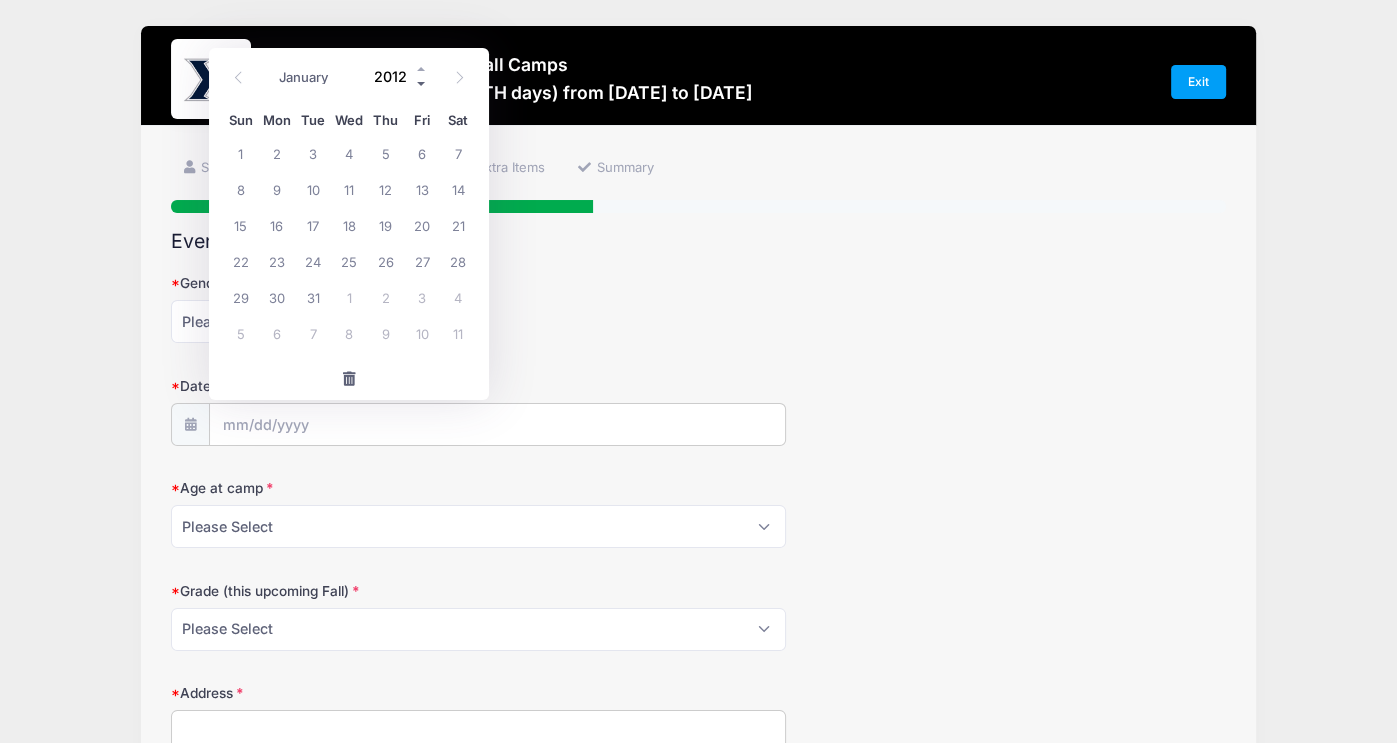 click at bounding box center [422, 84] 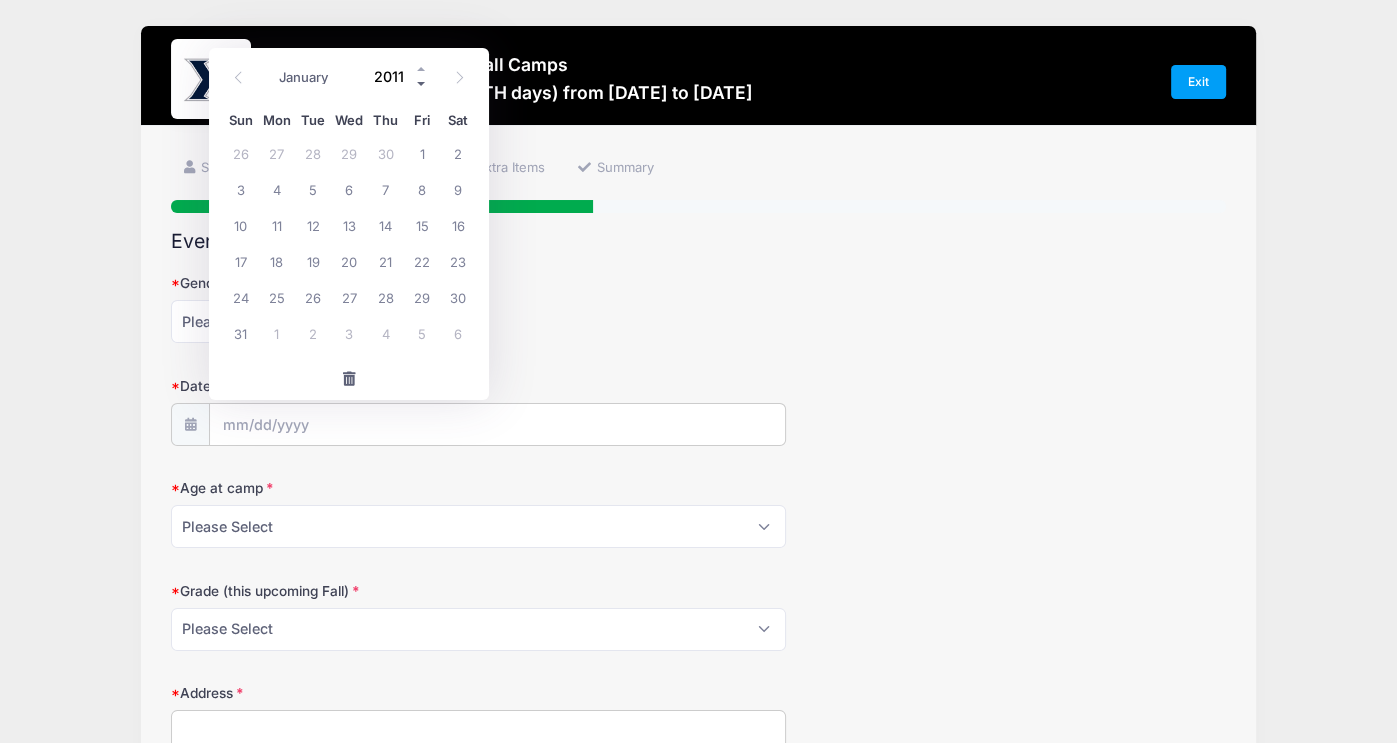 click at bounding box center [422, 84] 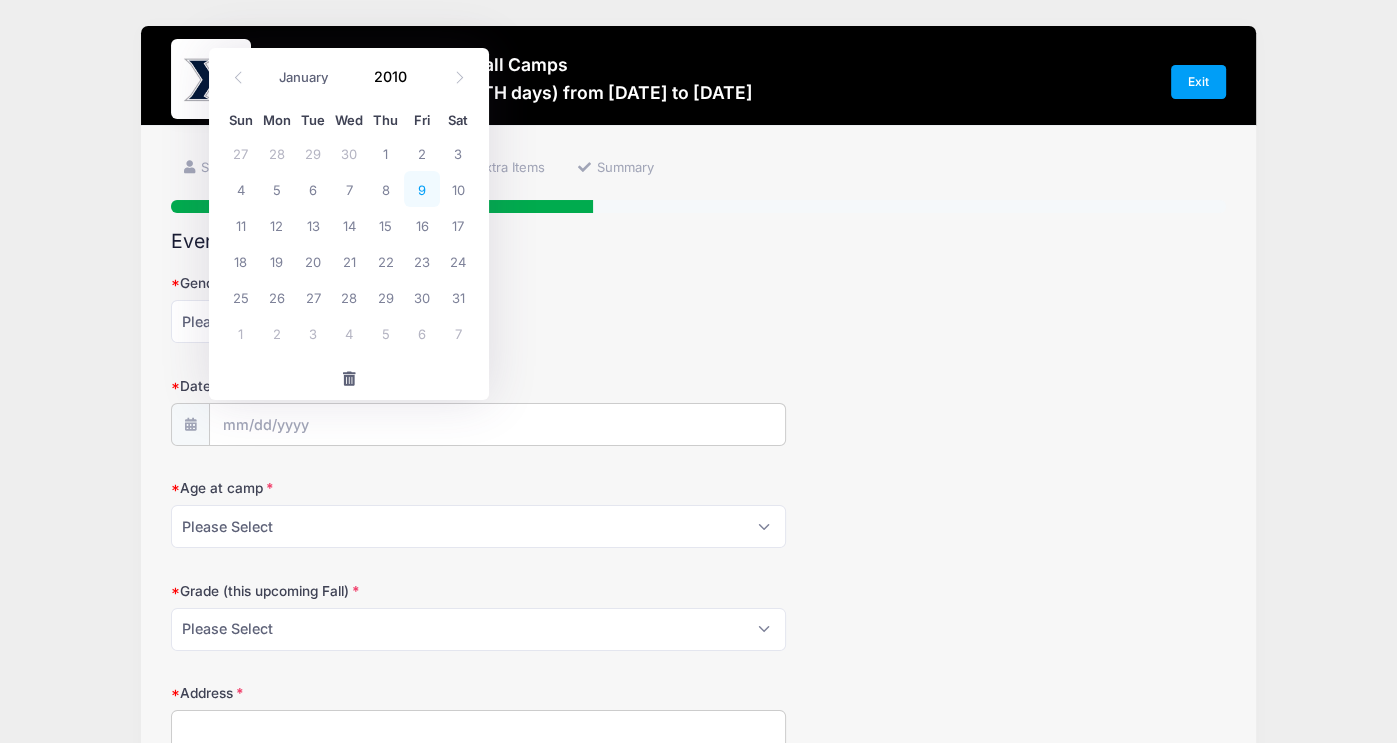 click on "9" at bounding box center (422, 189) 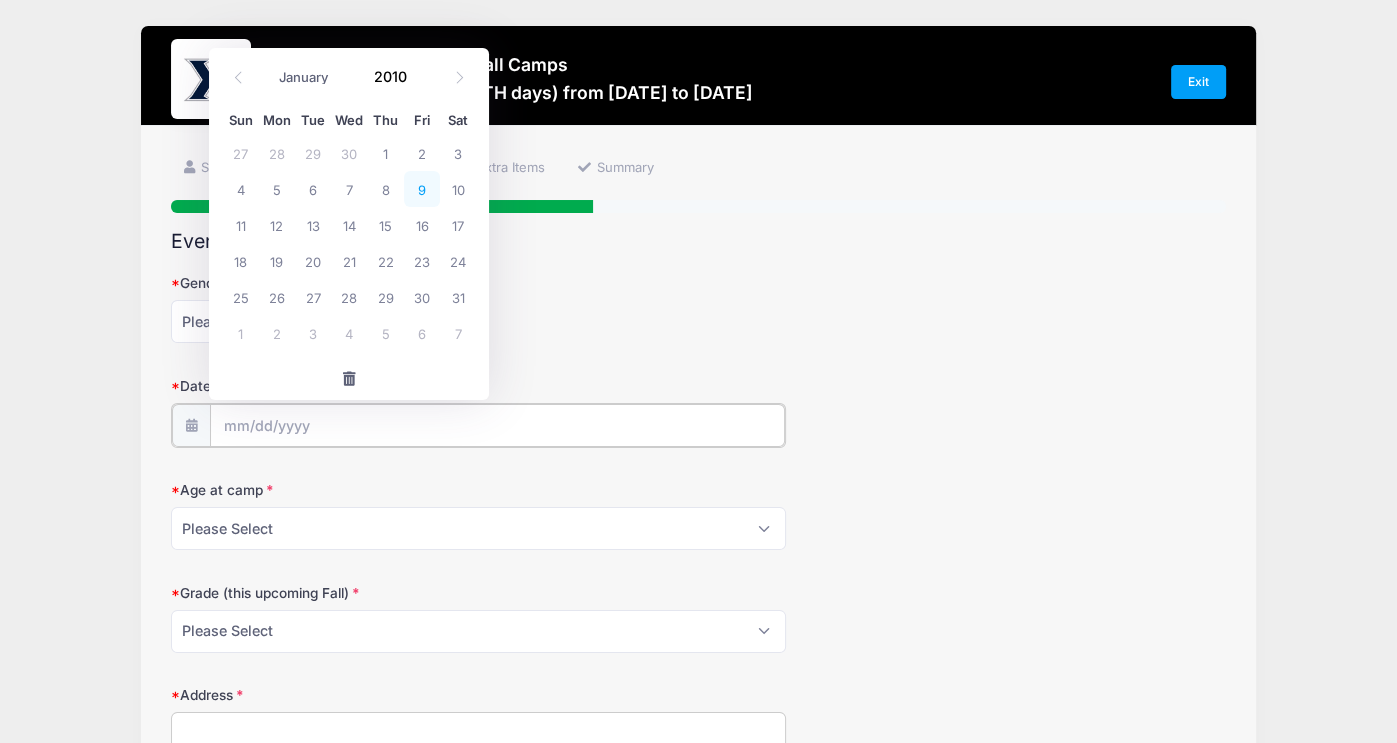 type on "07/09/2010" 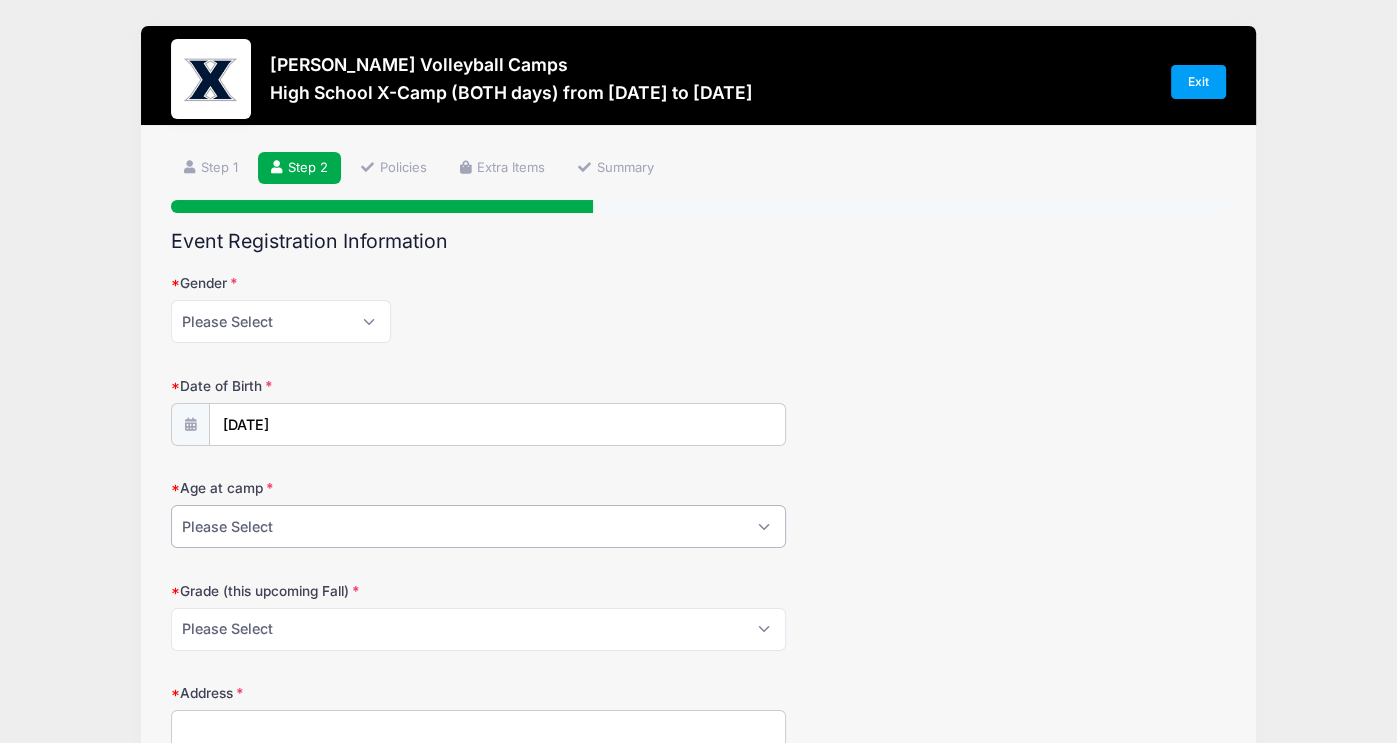 click on "Please Select 1
2
3
4
5
6
7
8
9
10
11
12
13
14
15
16
17
18" at bounding box center [479, 526] 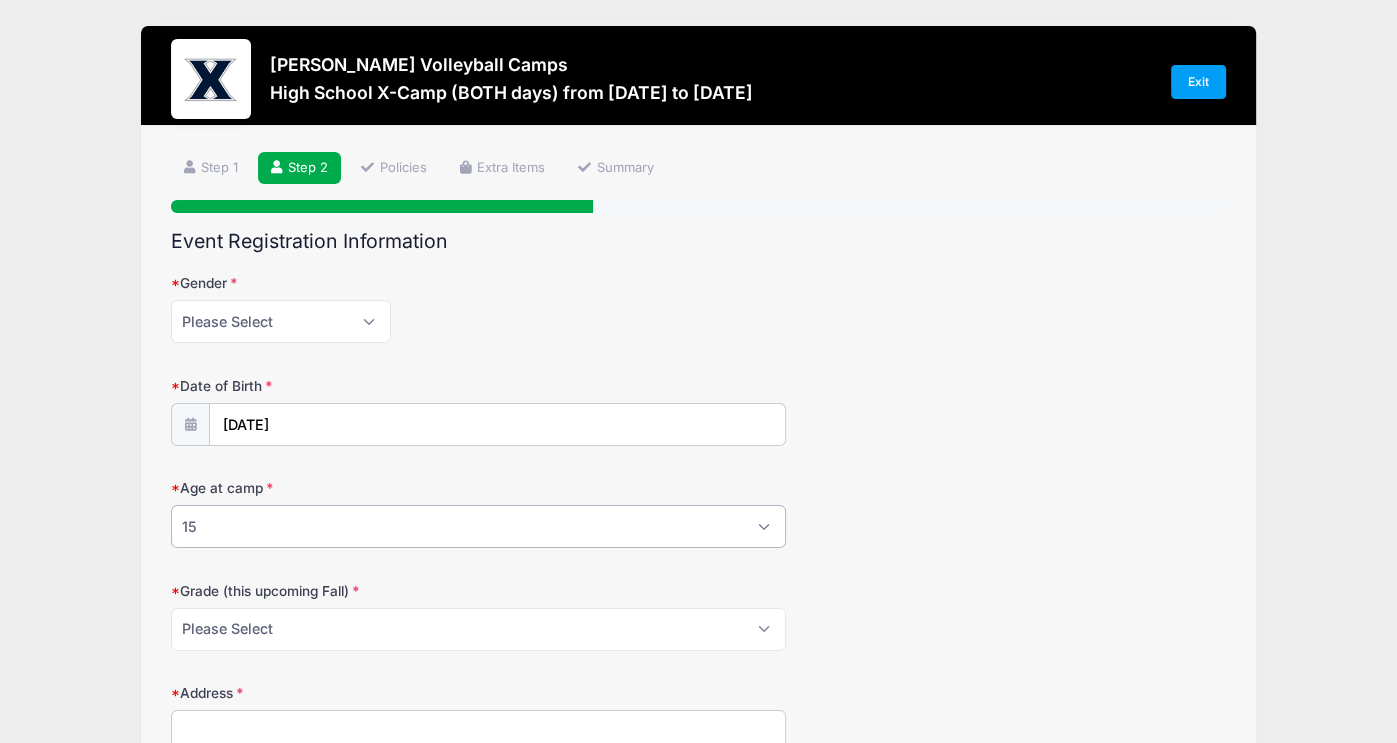 click on "Please Select 1
2
3
4
5
6
7
8
9
10
11
12
13
14
15
16
17
18" at bounding box center (479, 526) 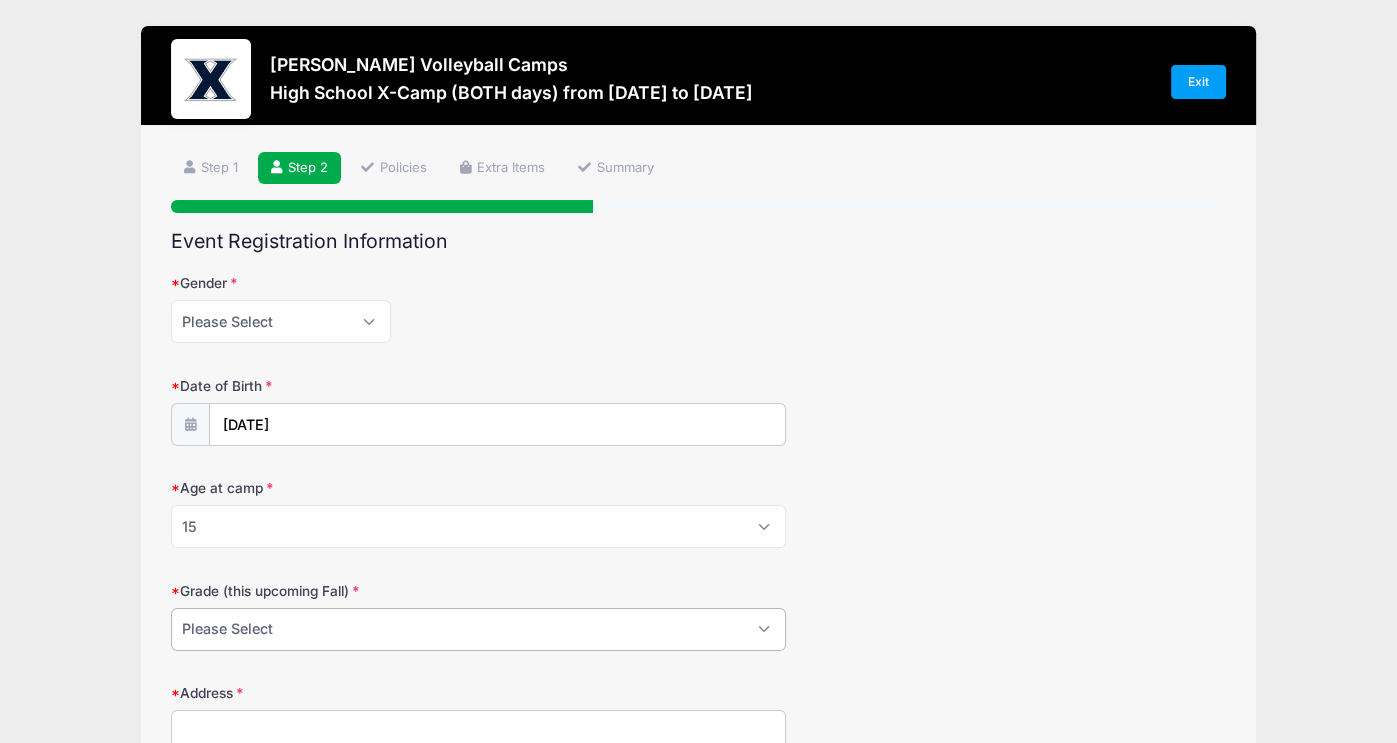 click on "Please Select 1st
2nd
3rd
4th
5th
6th
7th
8th
9th
10th
11th
12th" at bounding box center [479, 629] 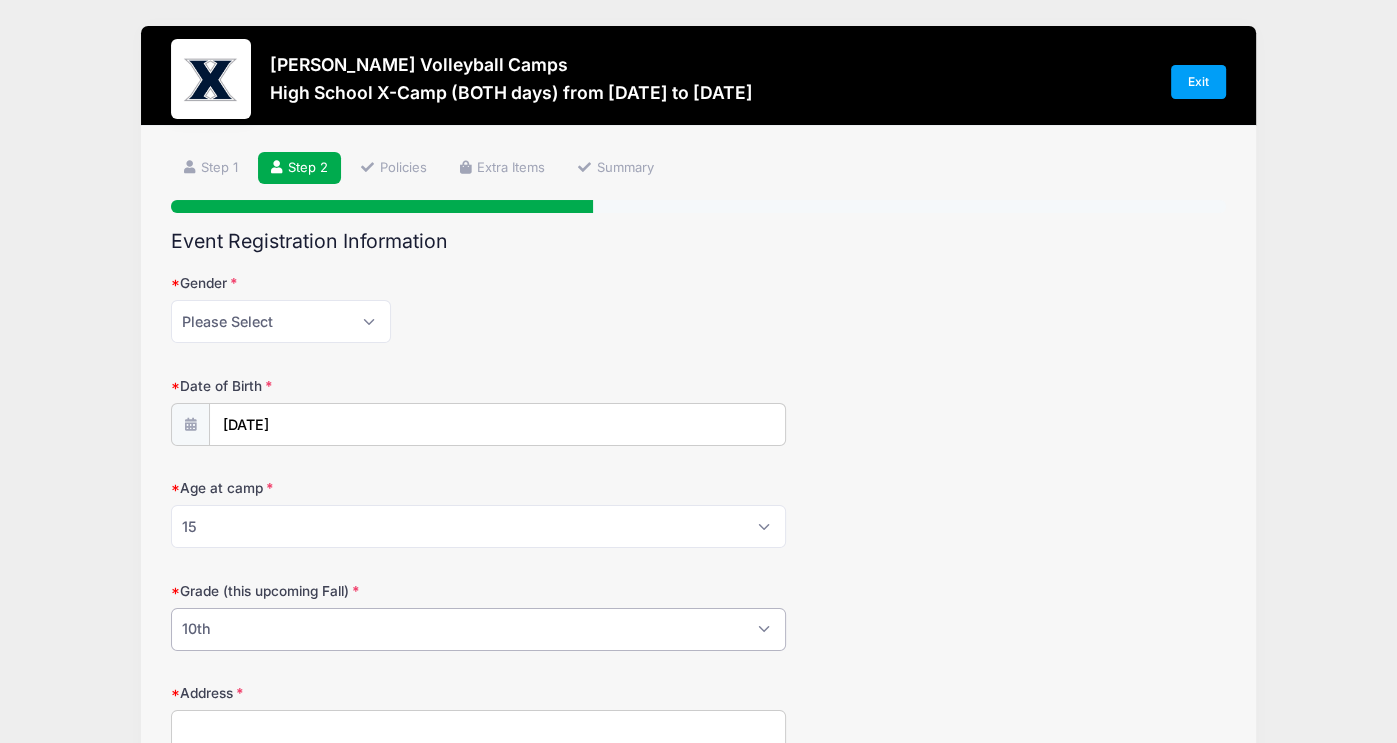 click on "Please Select 1st
2nd
3rd
4th
5th
6th
7th
8th
9th
10th
11th
12th" at bounding box center (479, 629) 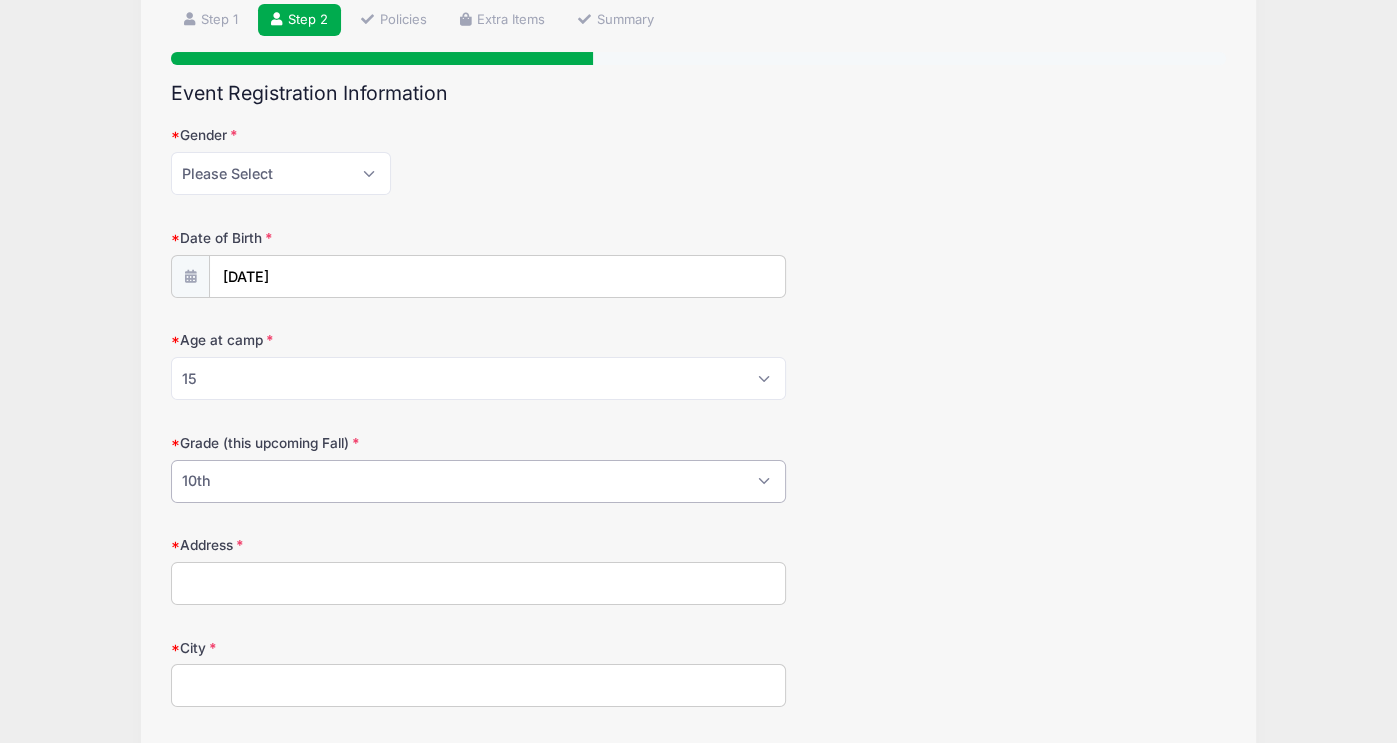 scroll, scrollTop: 200, scrollLeft: 0, axis: vertical 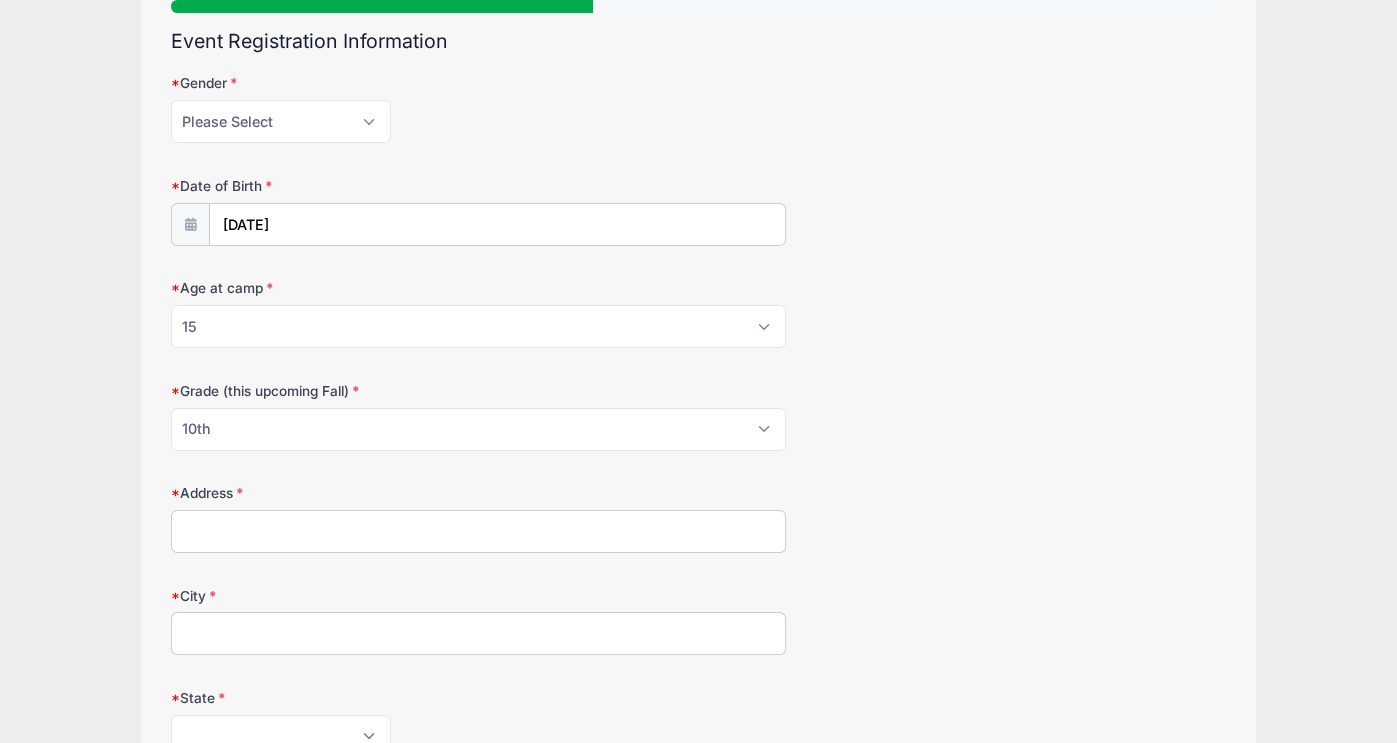 click on "Address" at bounding box center [479, 531] 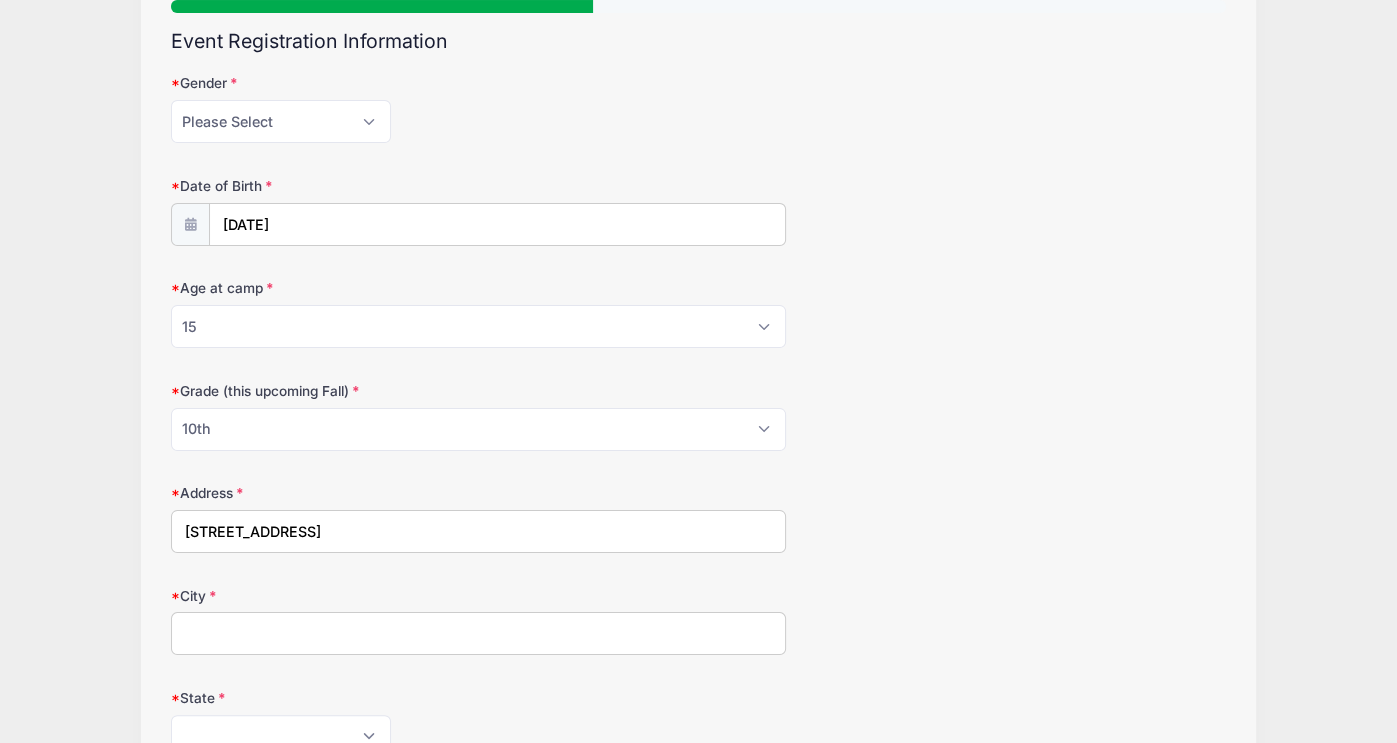 type on "Cincinnati" 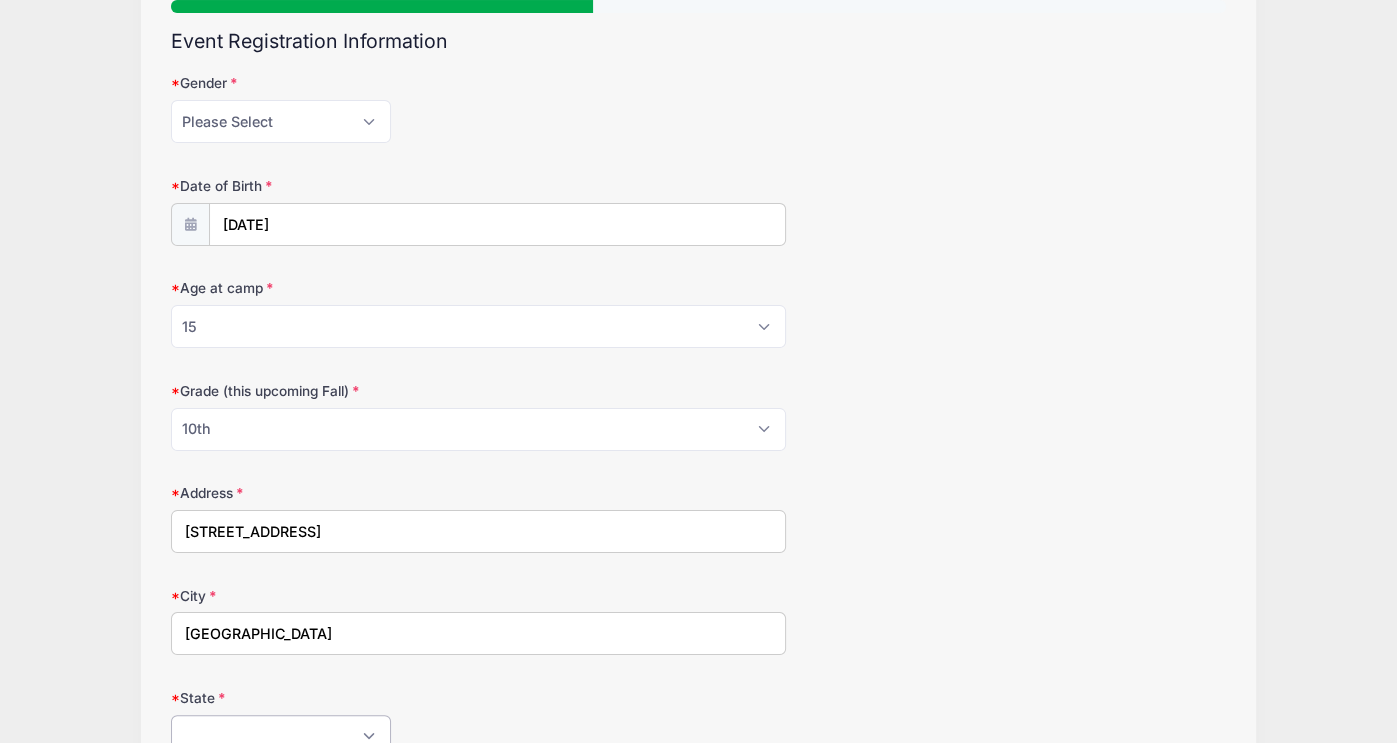 select on "OH" 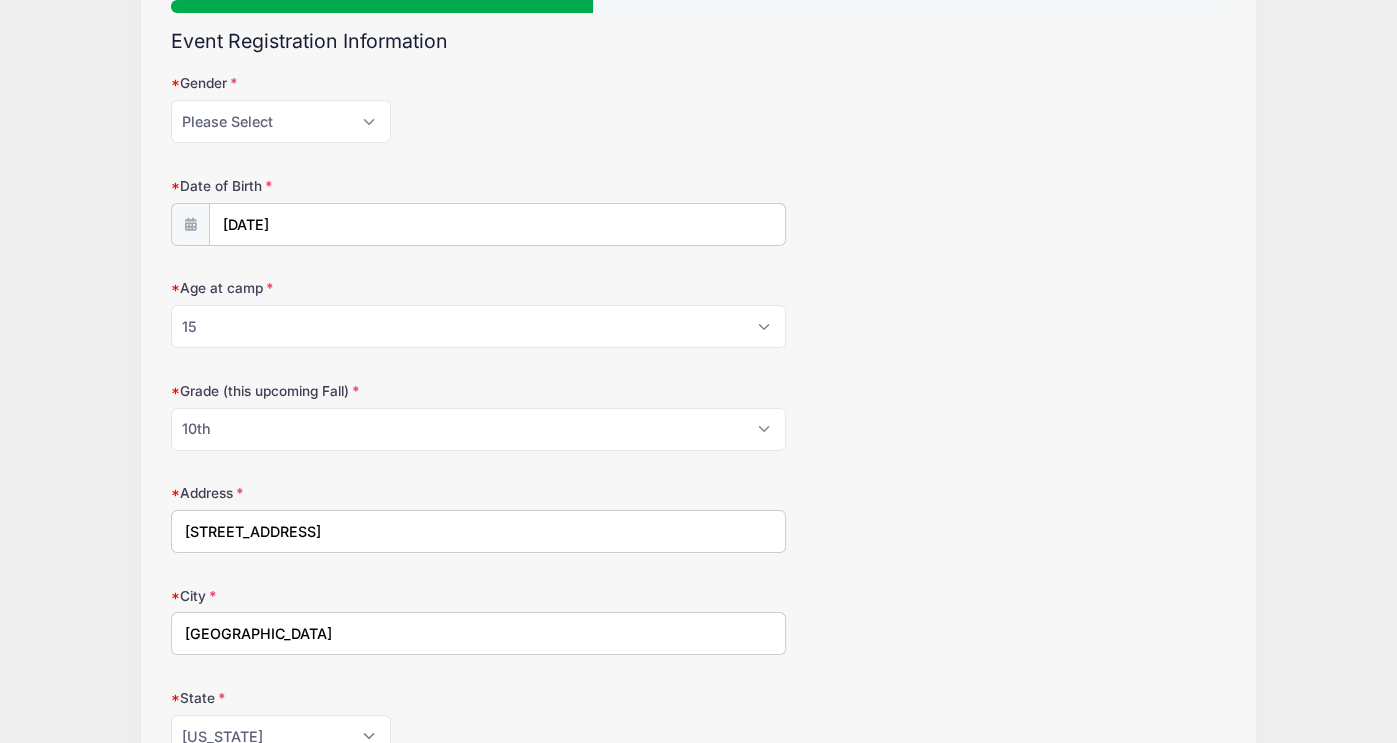 type on "45213" 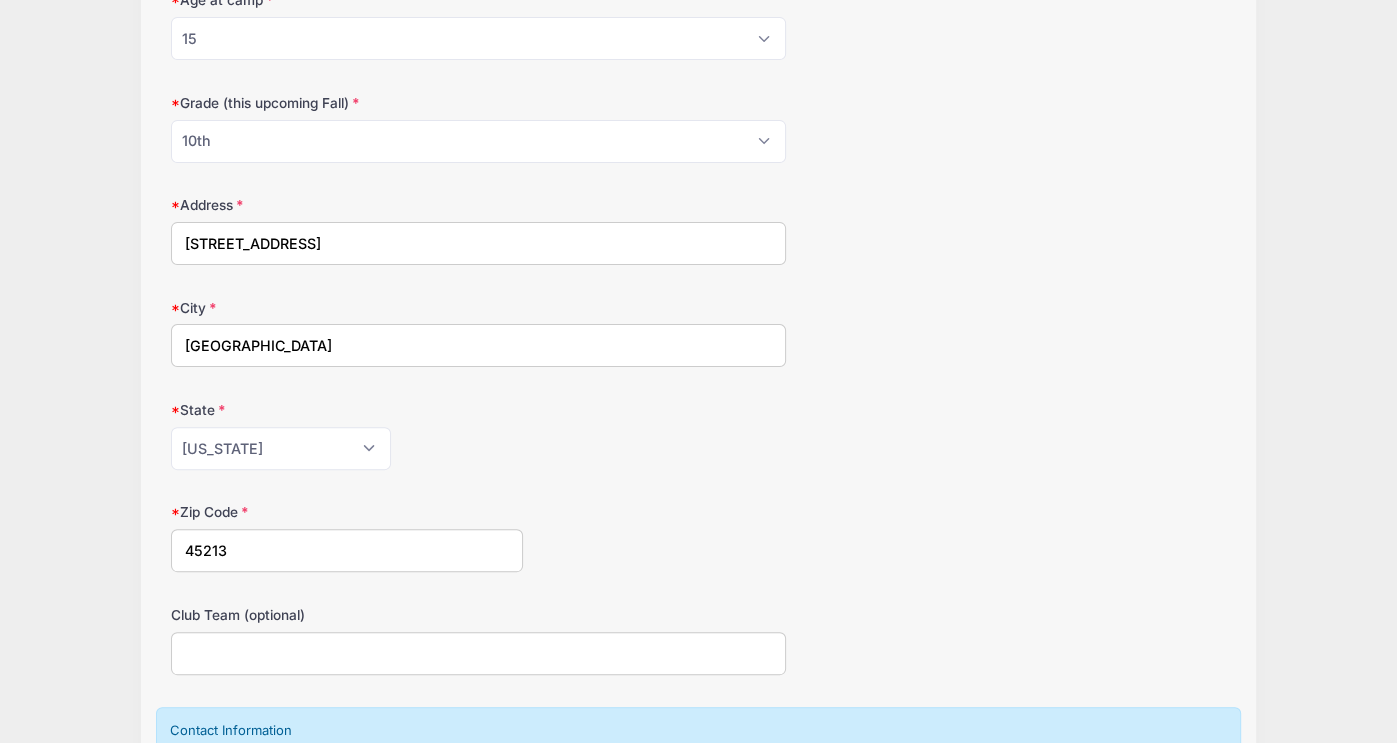 scroll, scrollTop: 500, scrollLeft: 0, axis: vertical 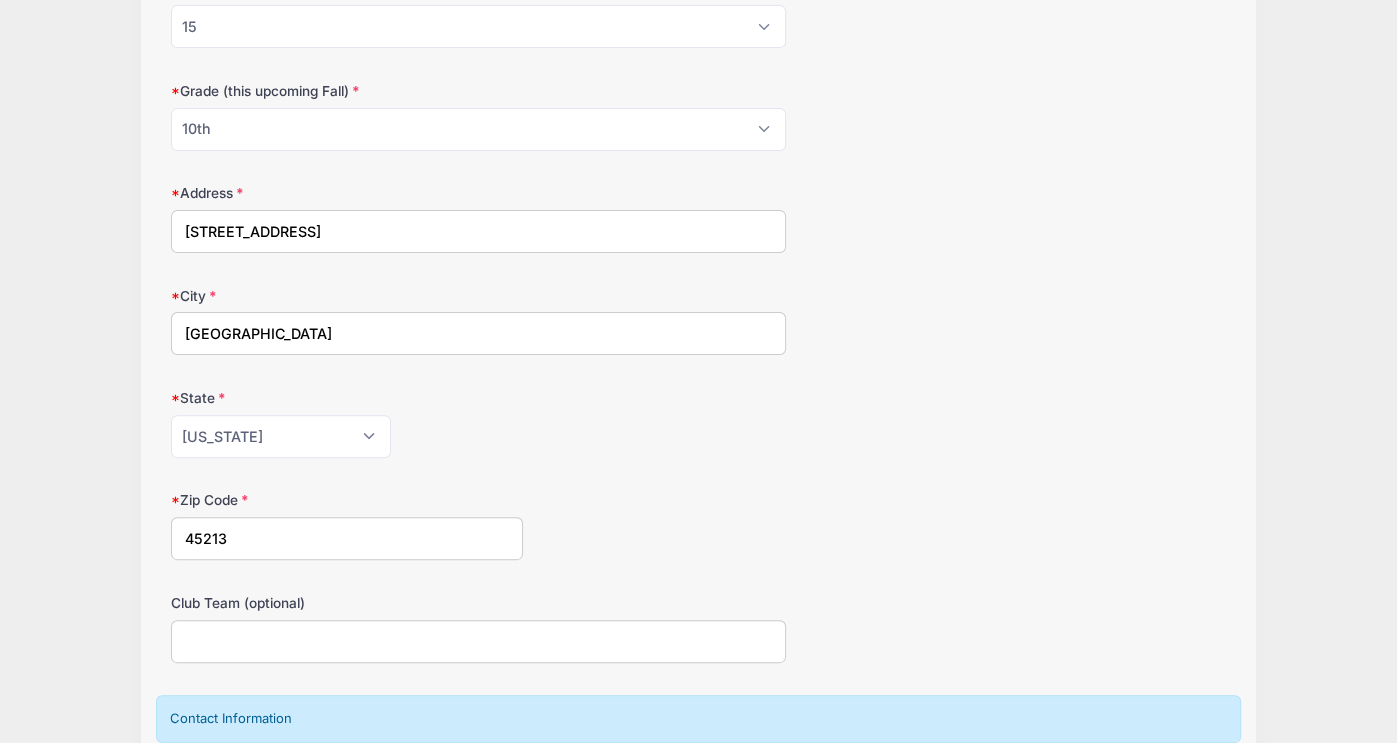 click on "Club Team (optional)" at bounding box center (479, 641) 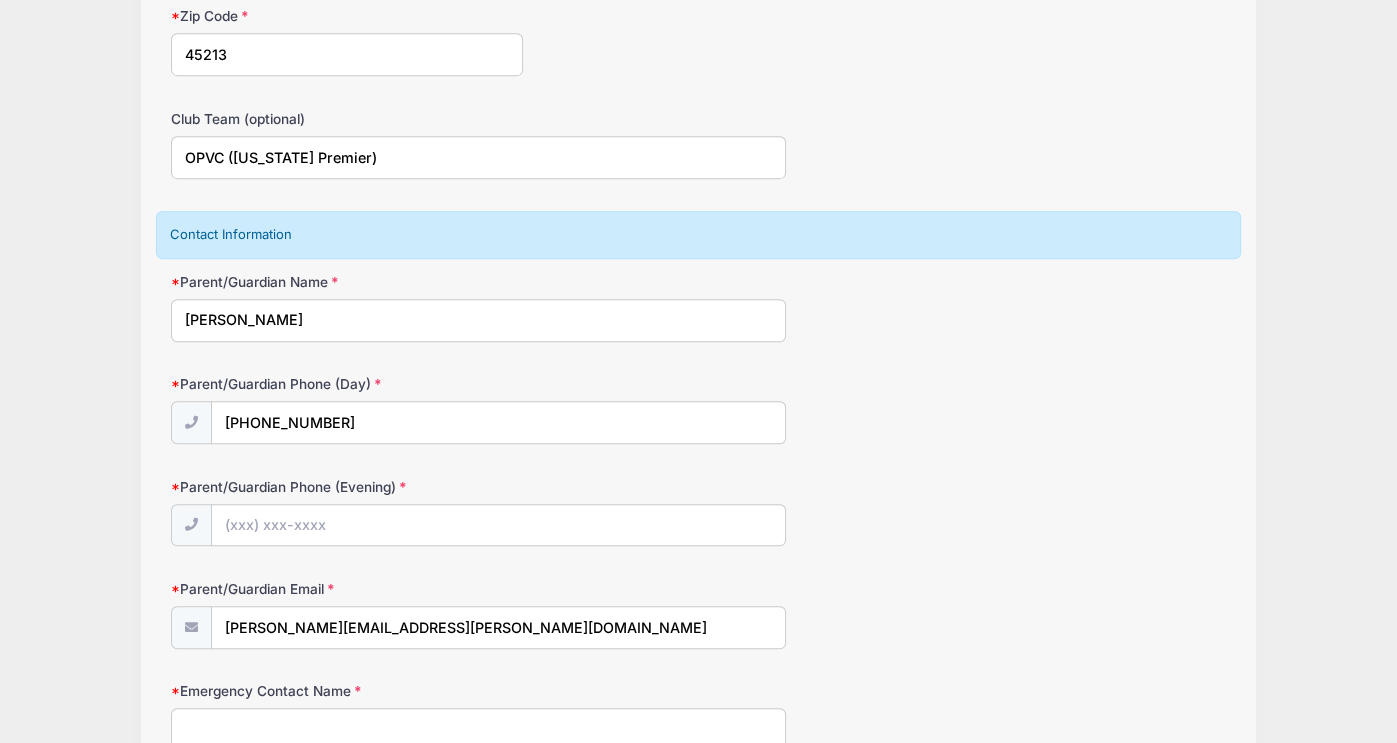 scroll, scrollTop: 1000, scrollLeft: 0, axis: vertical 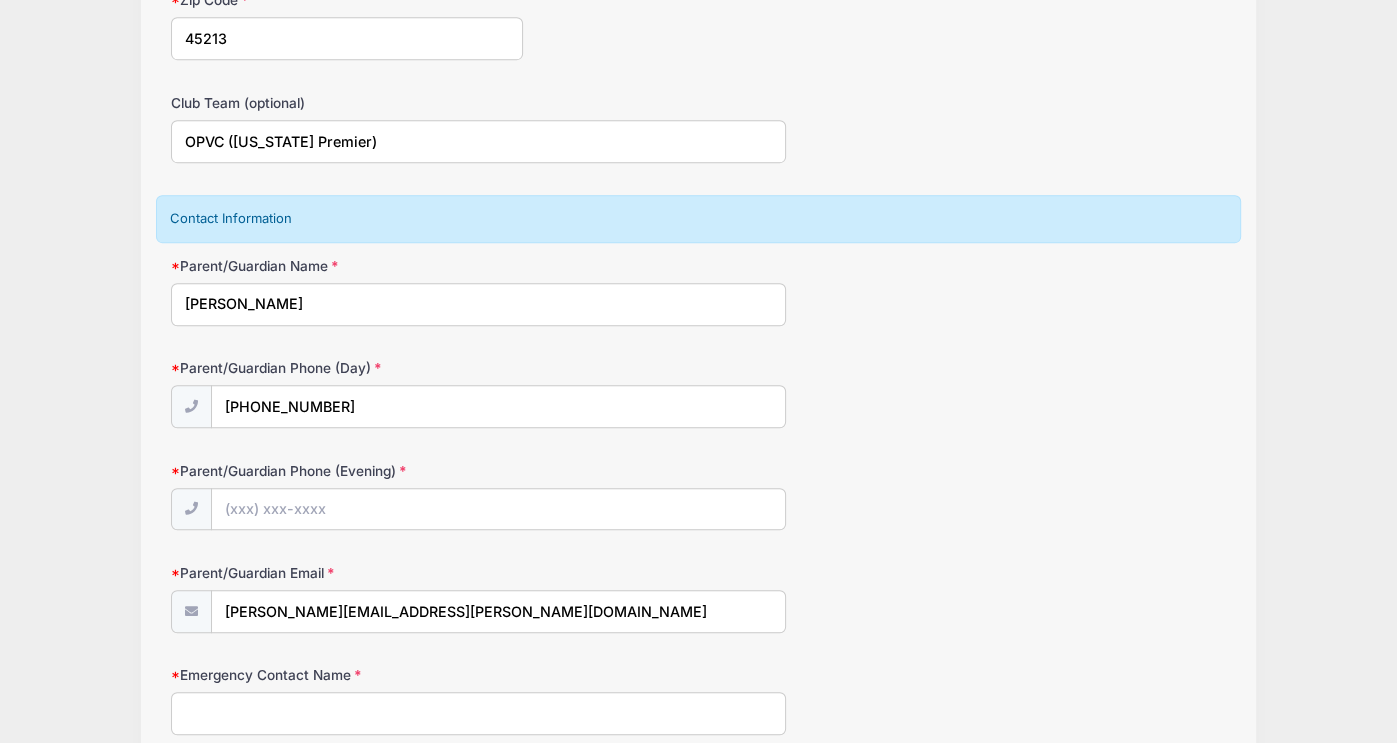 type on "OPVC (Ohio Premier)" 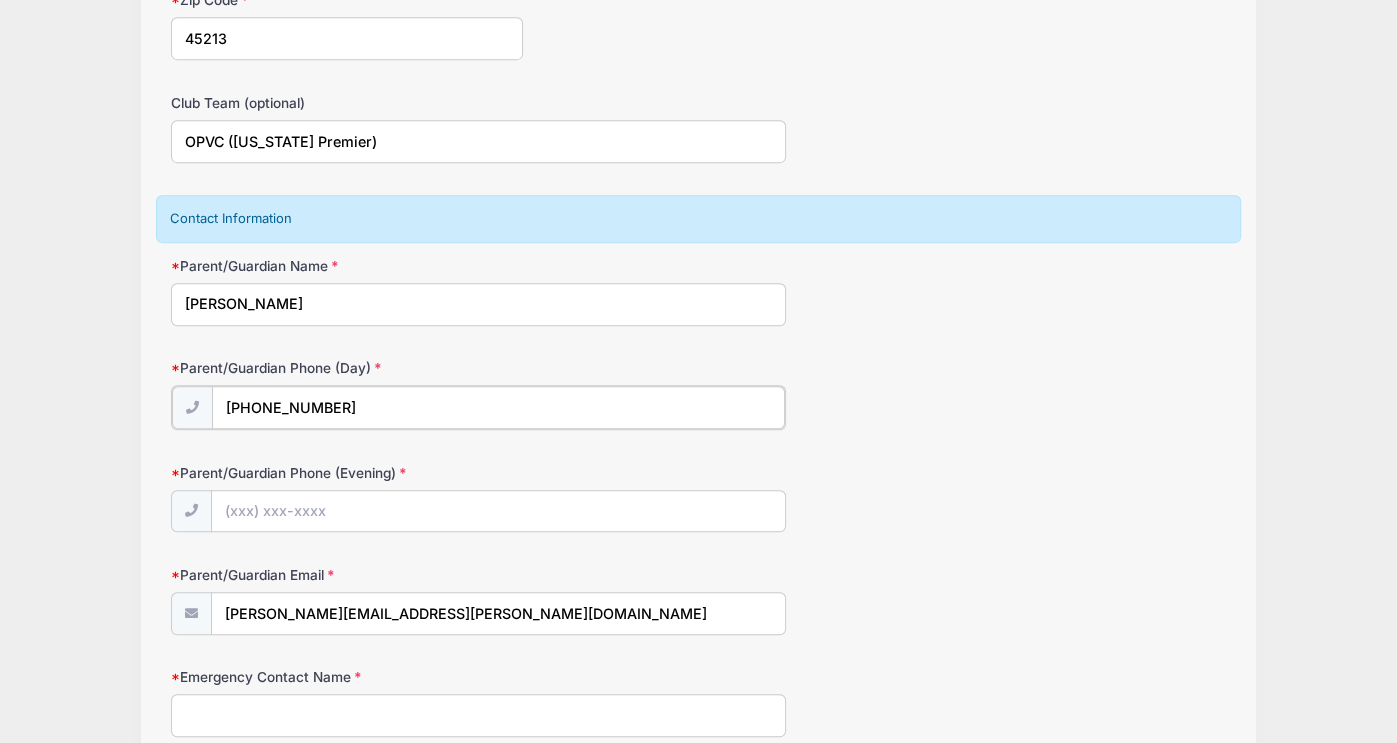 drag, startPoint x: 352, startPoint y: 394, endPoint x: 208, endPoint y: 414, distance: 145.38225 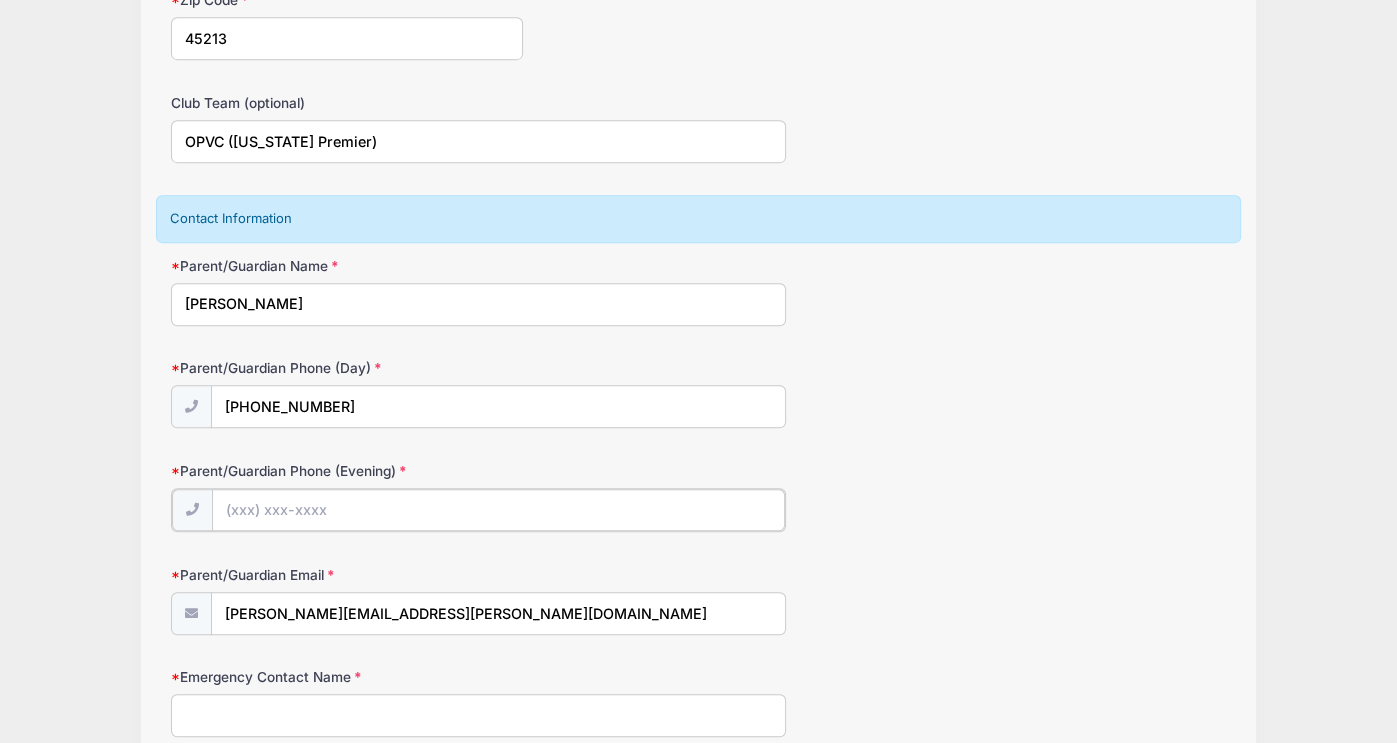 click on "Parent/Guardian Phone (Evening)" at bounding box center [499, 510] 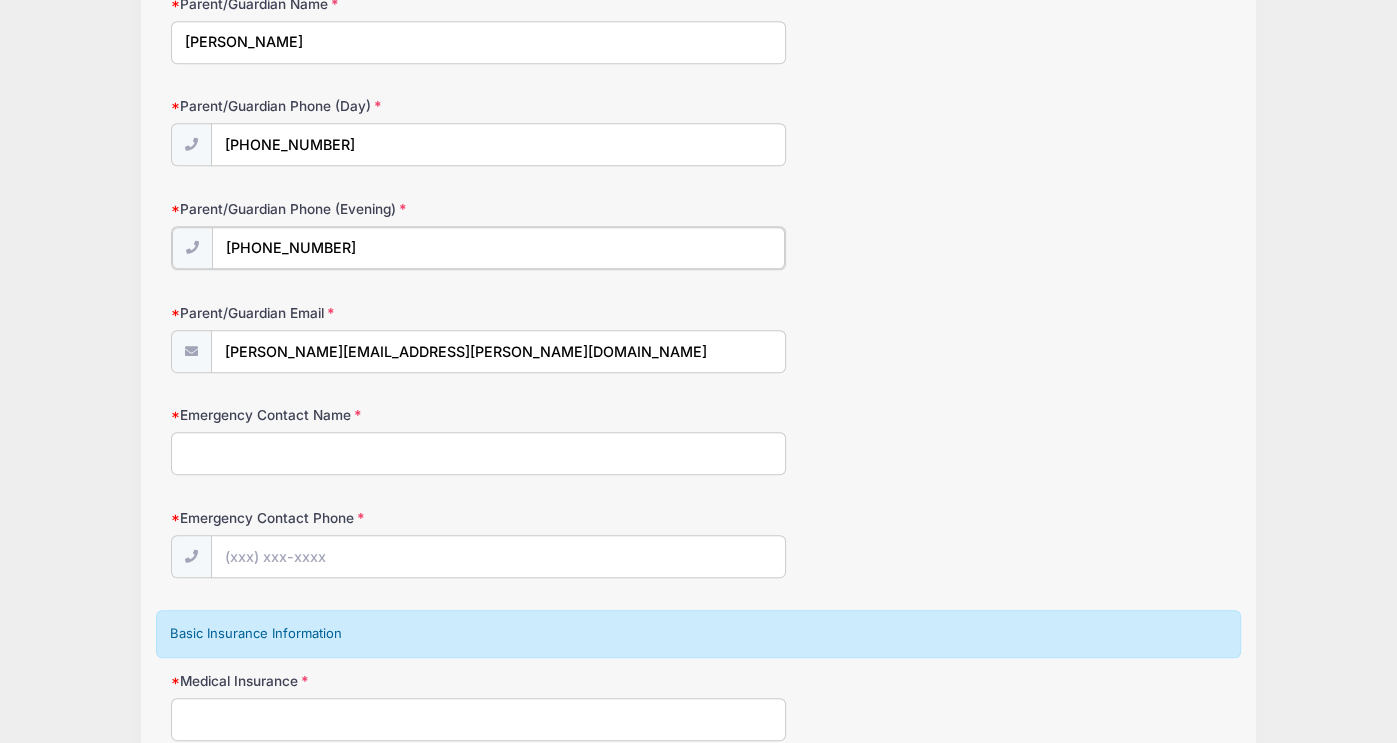 scroll, scrollTop: 1300, scrollLeft: 0, axis: vertical 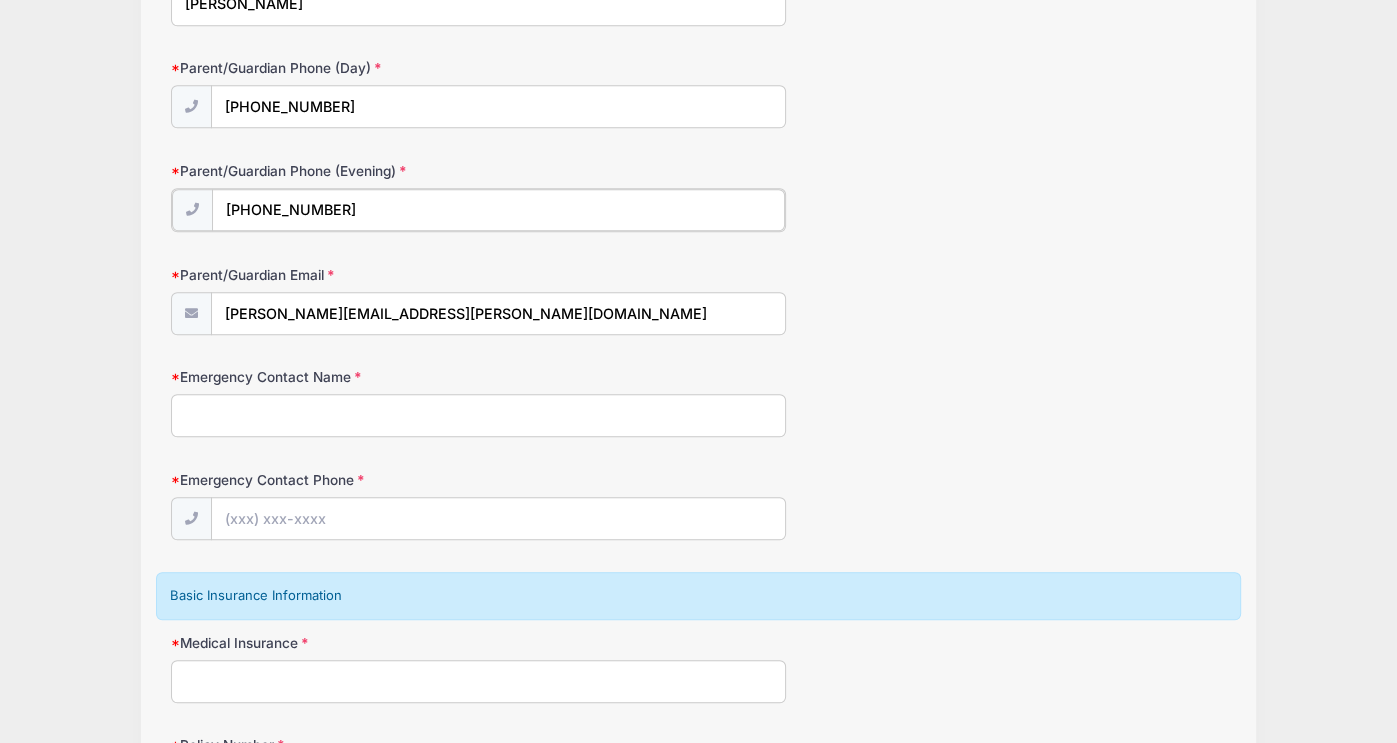 type on "(513) 253-4335" 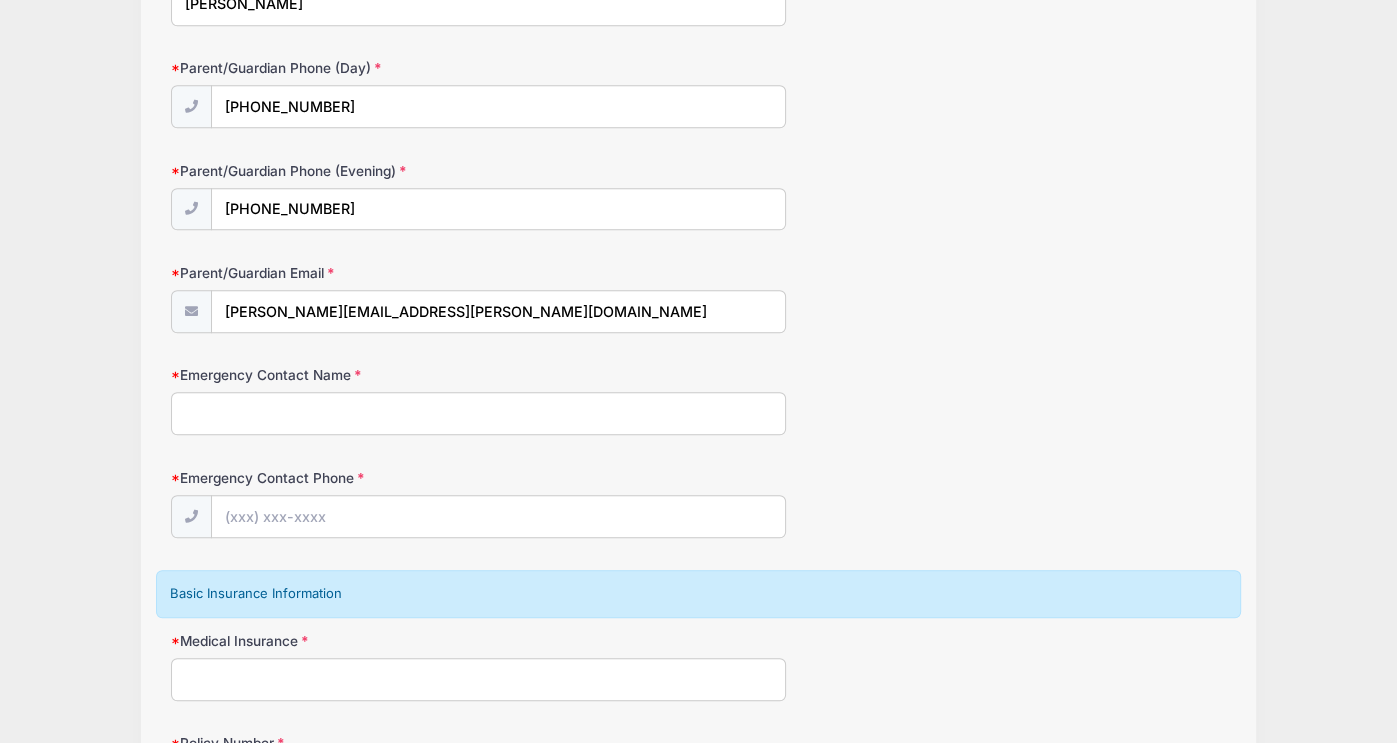 click on "Emergency Contact Name" at bounding box center (479, 413) 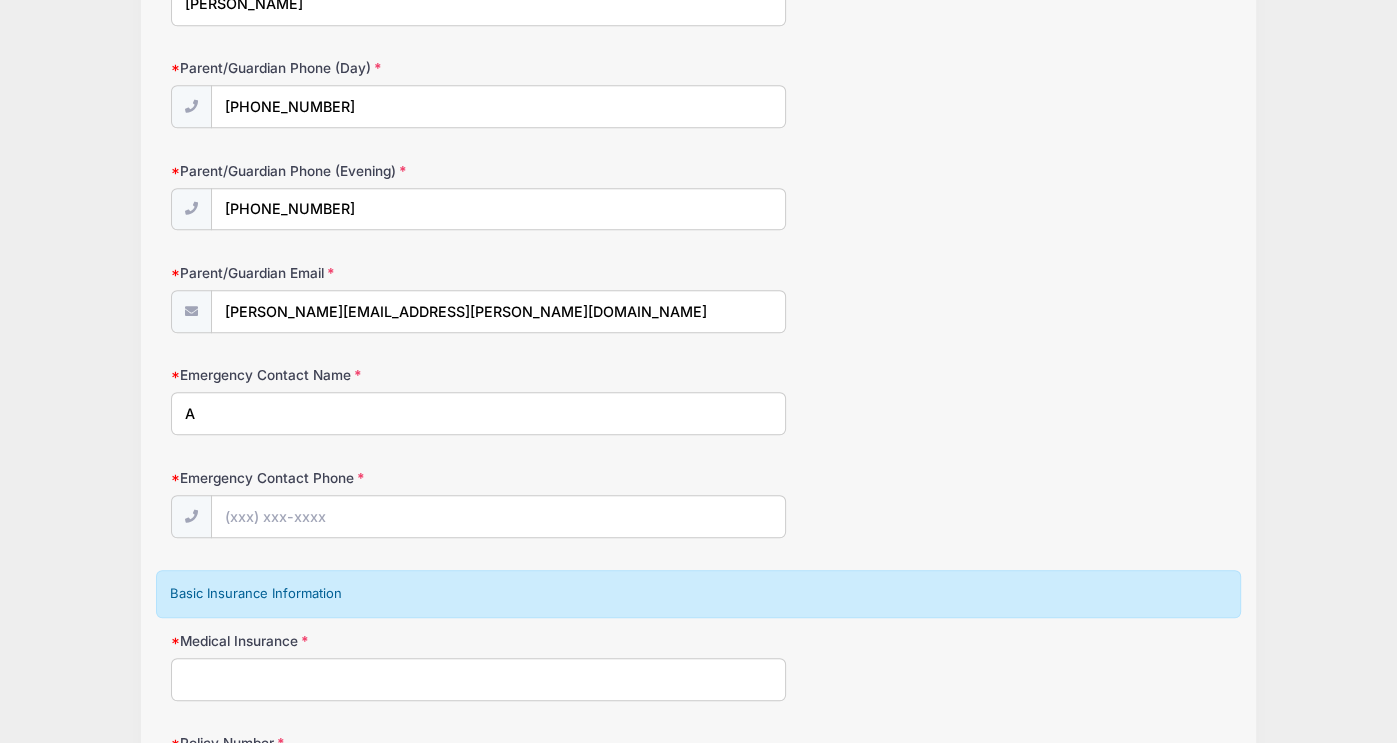 type on "Alex Cline" 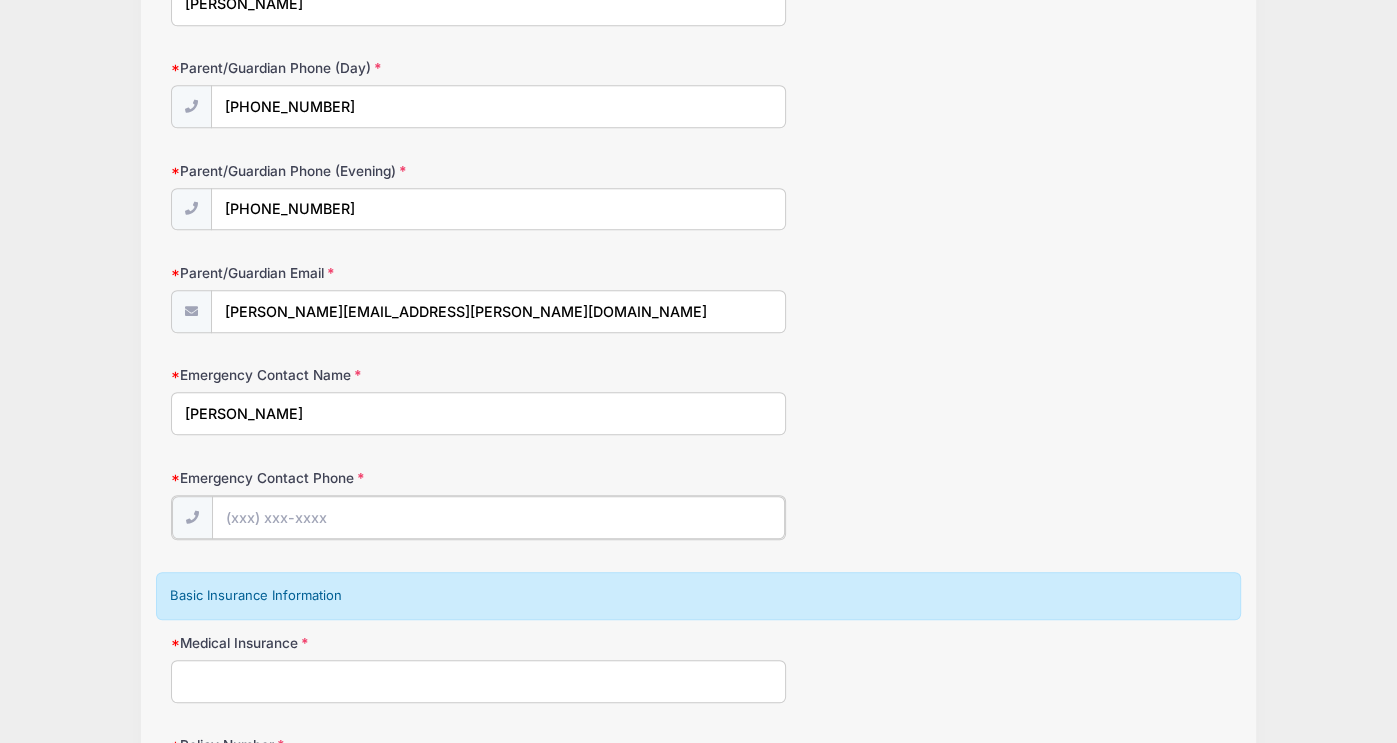 type on "(513) 253-4335" 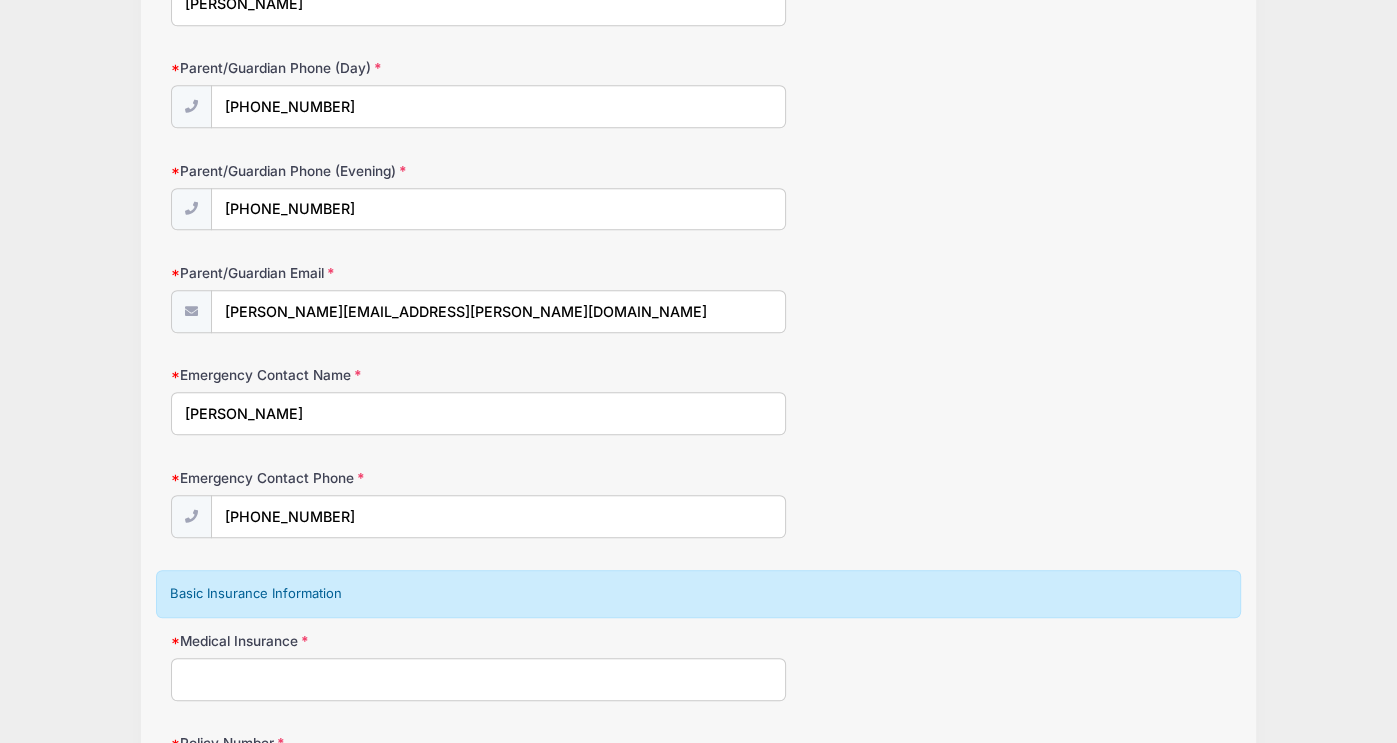 scroll, scrollTop: 1500, scrollLeft: 0, axis: vertical 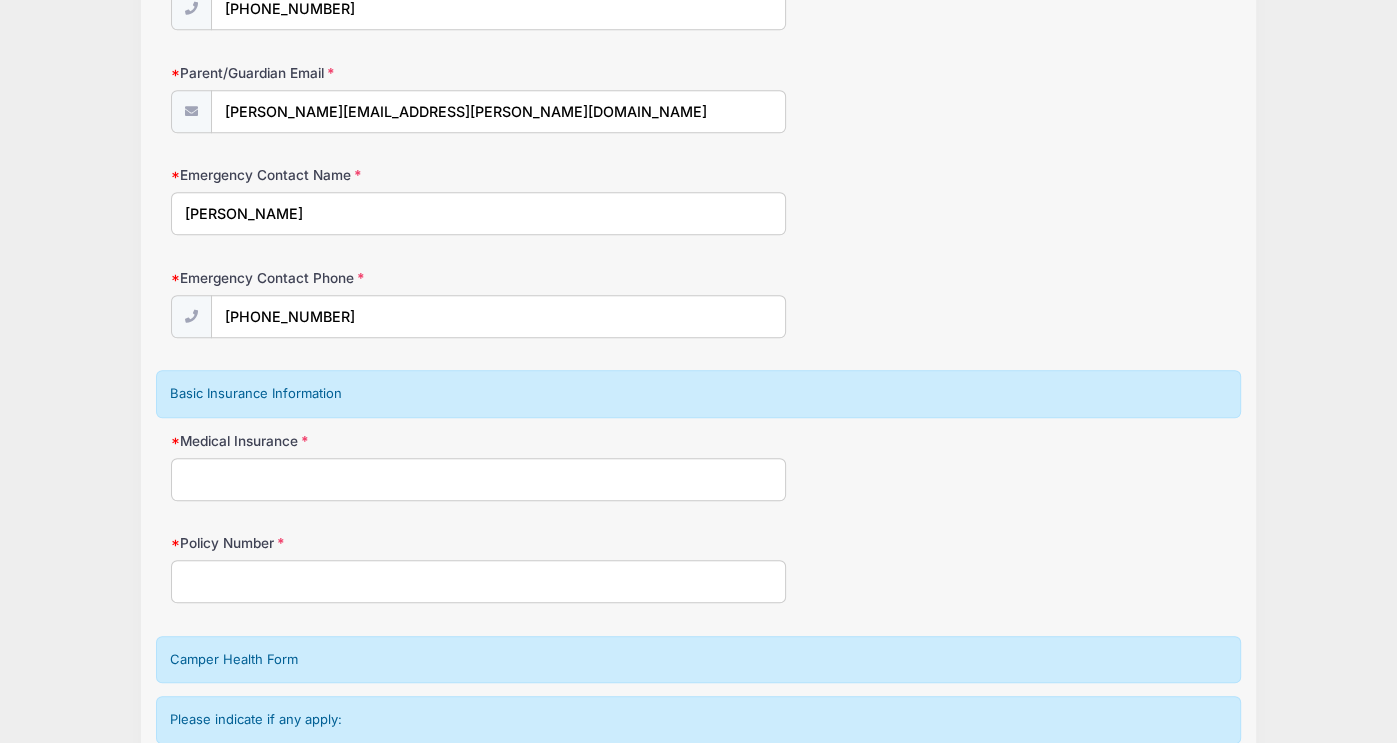 click on "Medical Insurance" at bounding box center [479, 479] 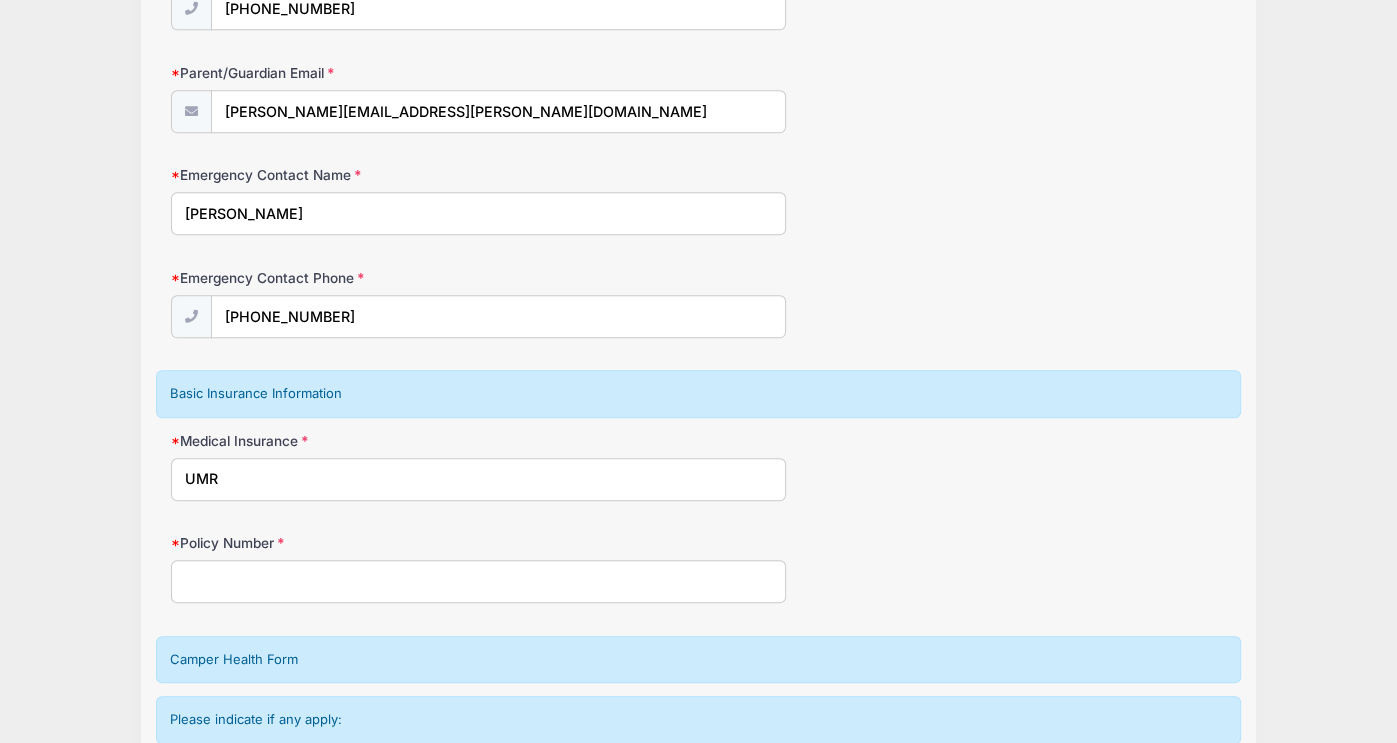 type on "UMR" 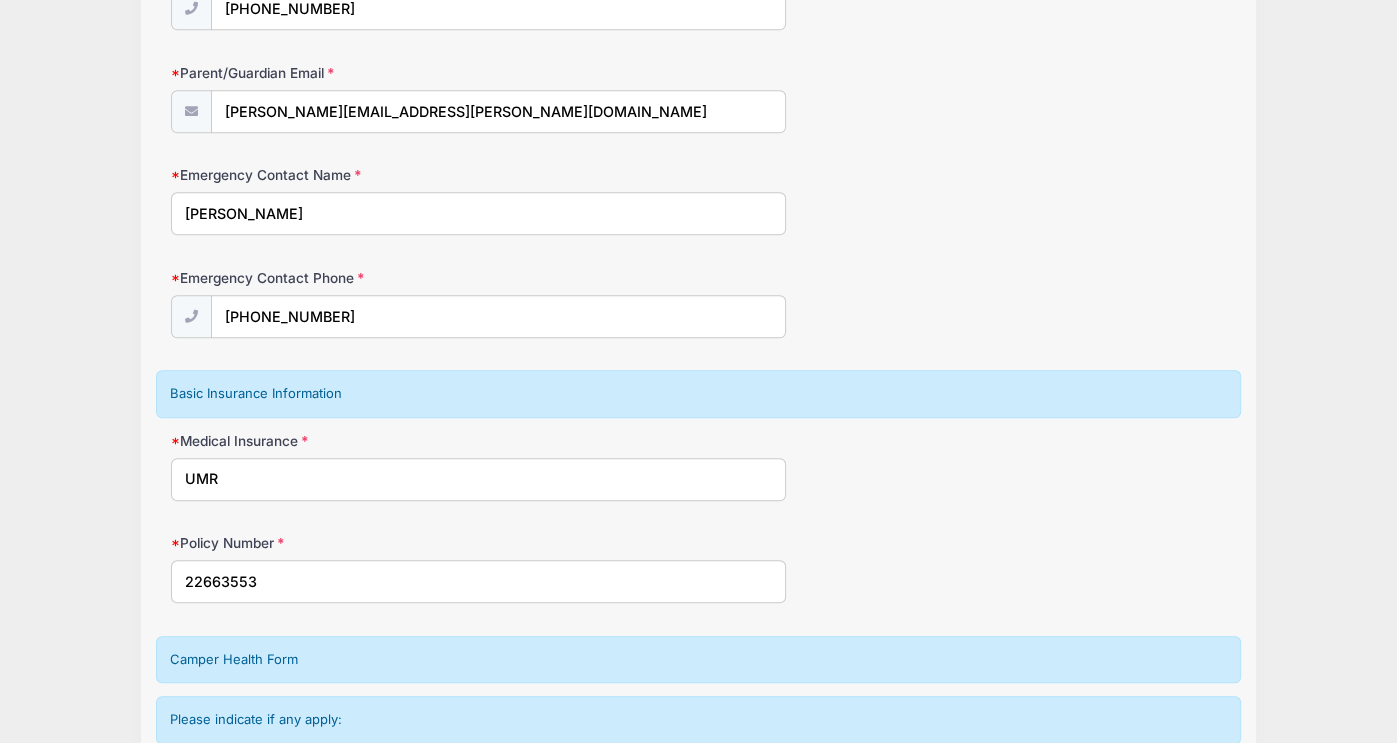 type on "22663553" 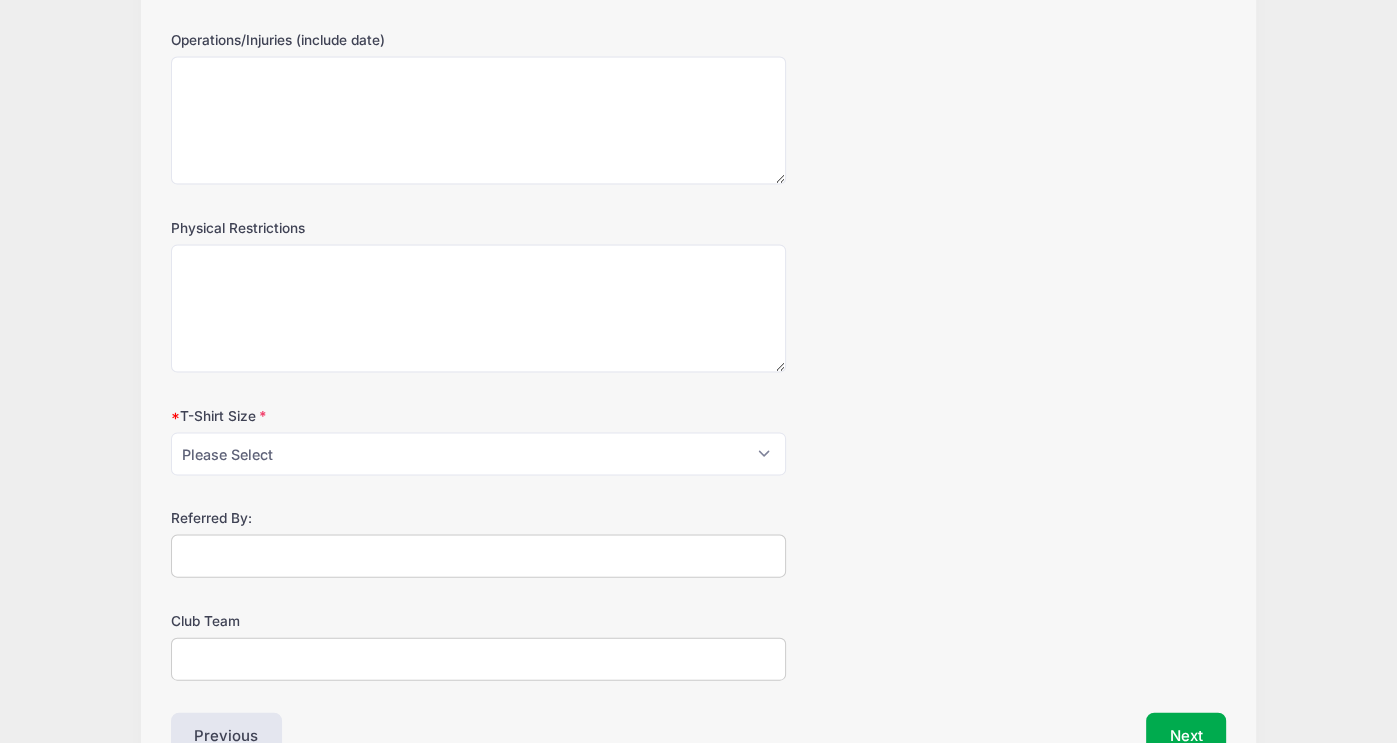 scroll, scrollTop: 3800, scrollLeft: 0, axis: vertical 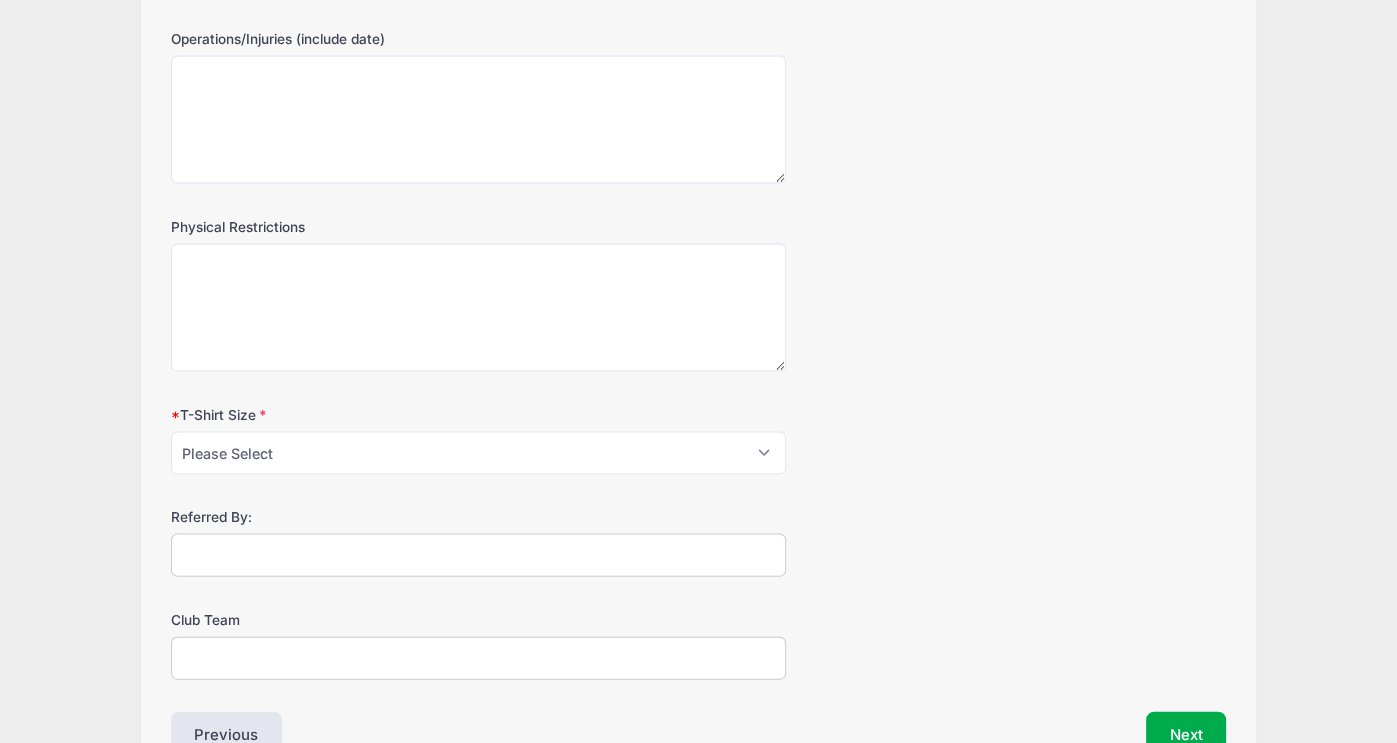 click on "T-Shirt Size" at bounding box center (347, 415) 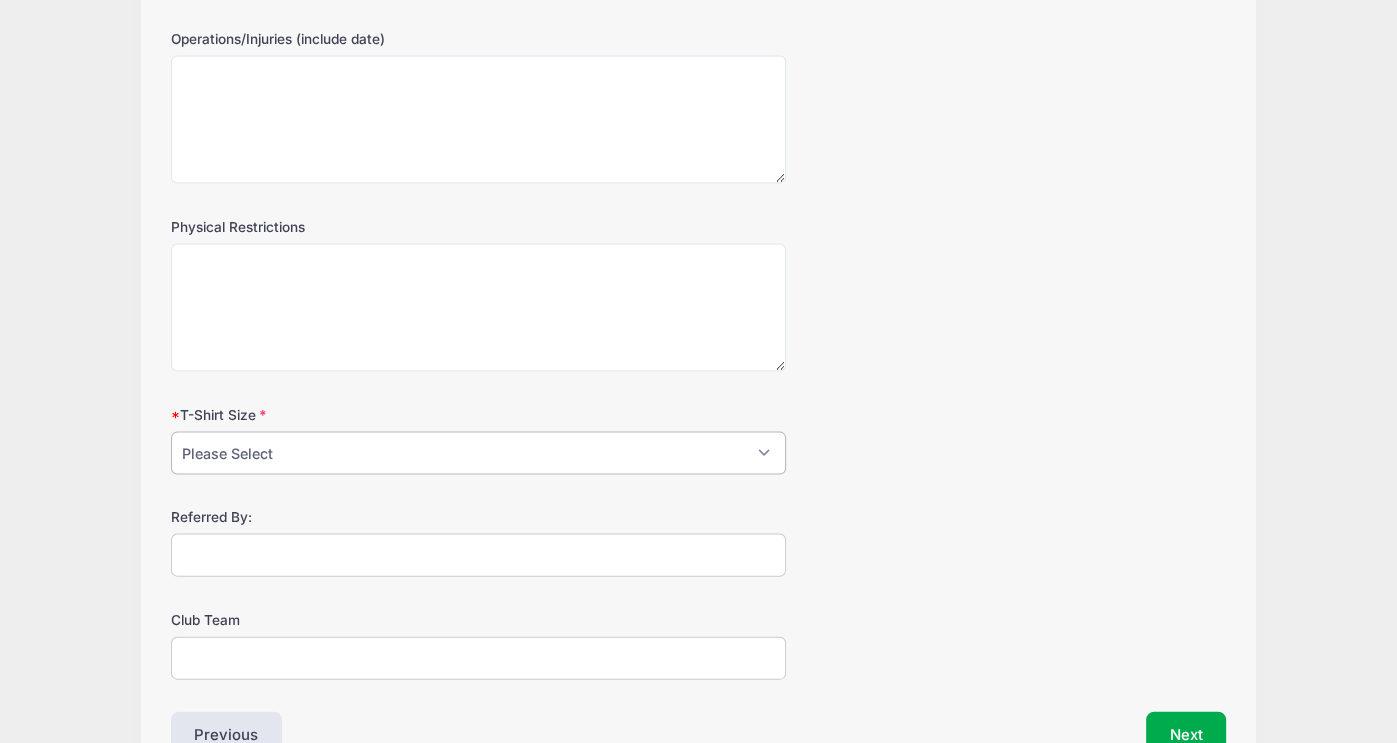 click on "Please Select Youth Small
Youth Medium
Youth Large
Adult Small
Adult Medium
Adult Large" at bounding box center (479, 453) 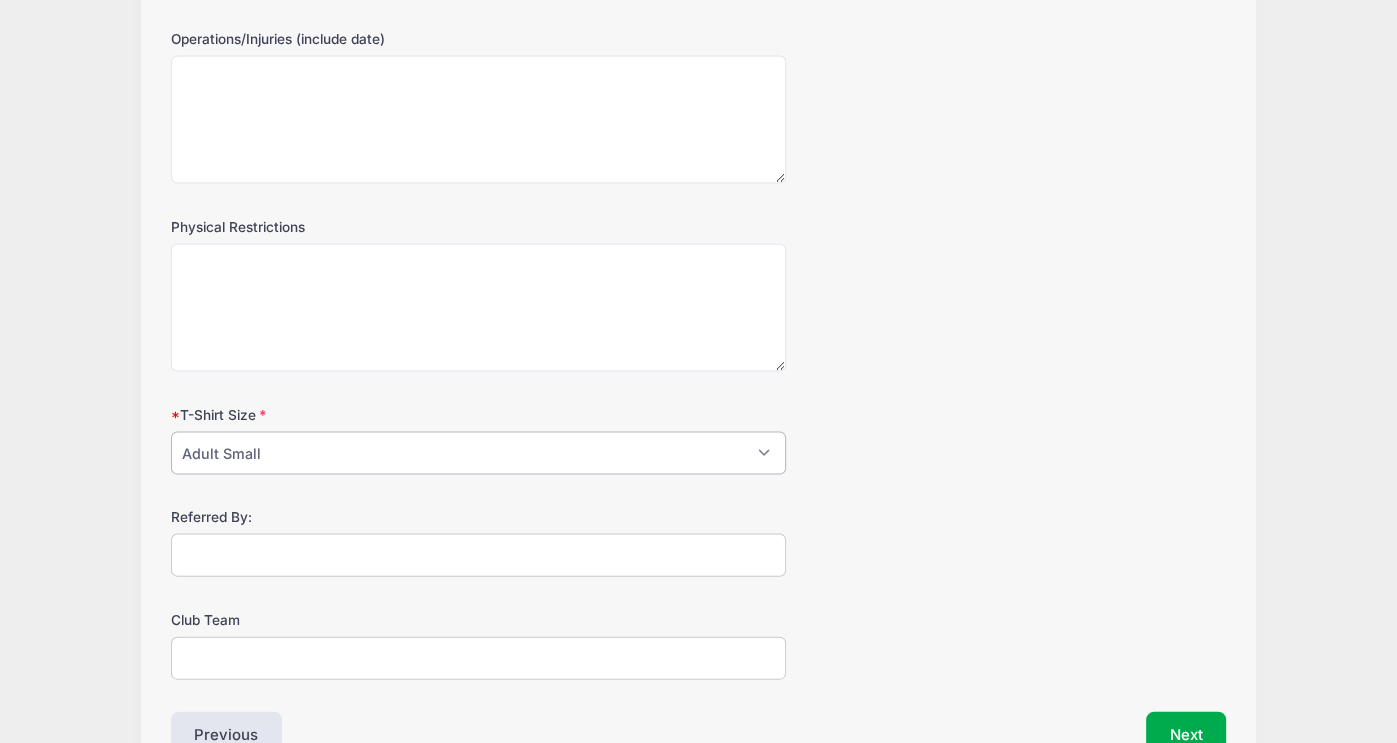 click on "Please Select Youth Small
Youth Medium
Youth Large
Adult Small
Adult Medium
Adult Large" at bounding box center [479, 453] 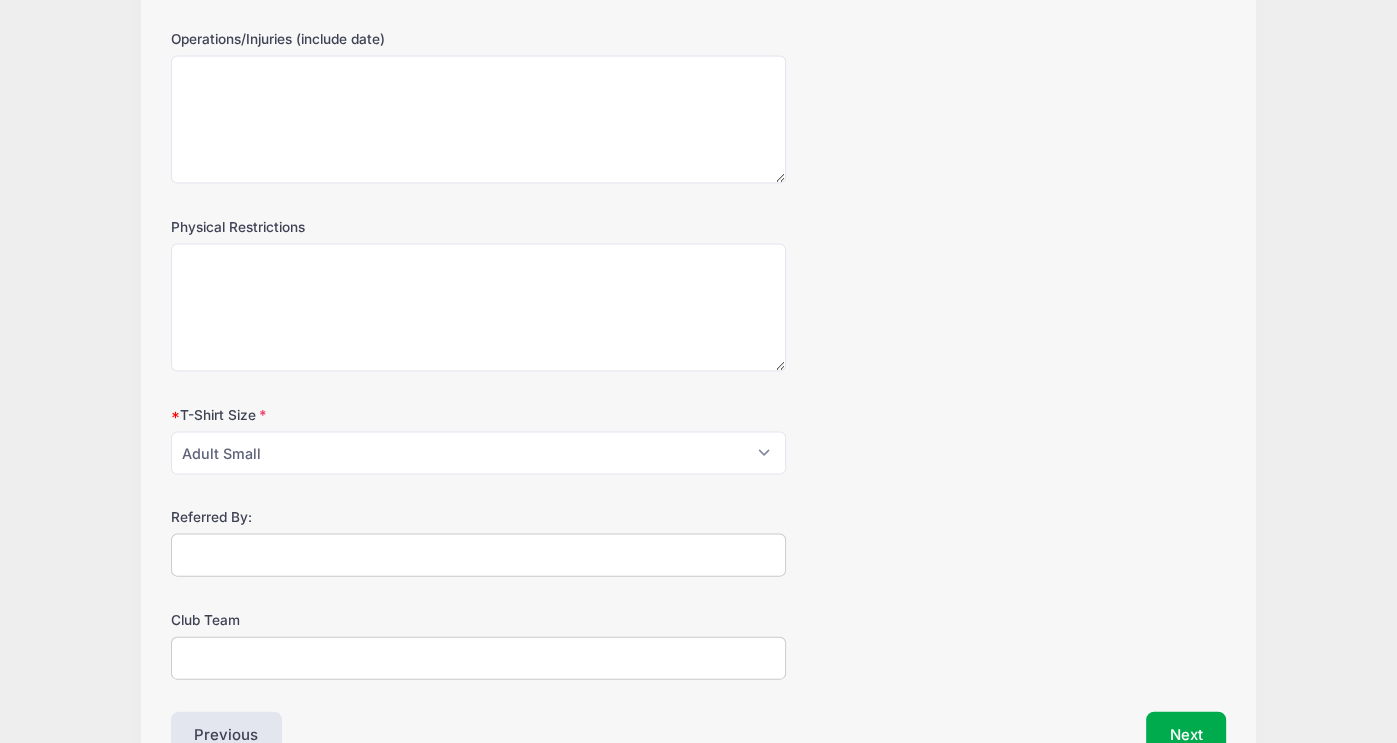 click on "Club Team" at bounding box center (479, 658) 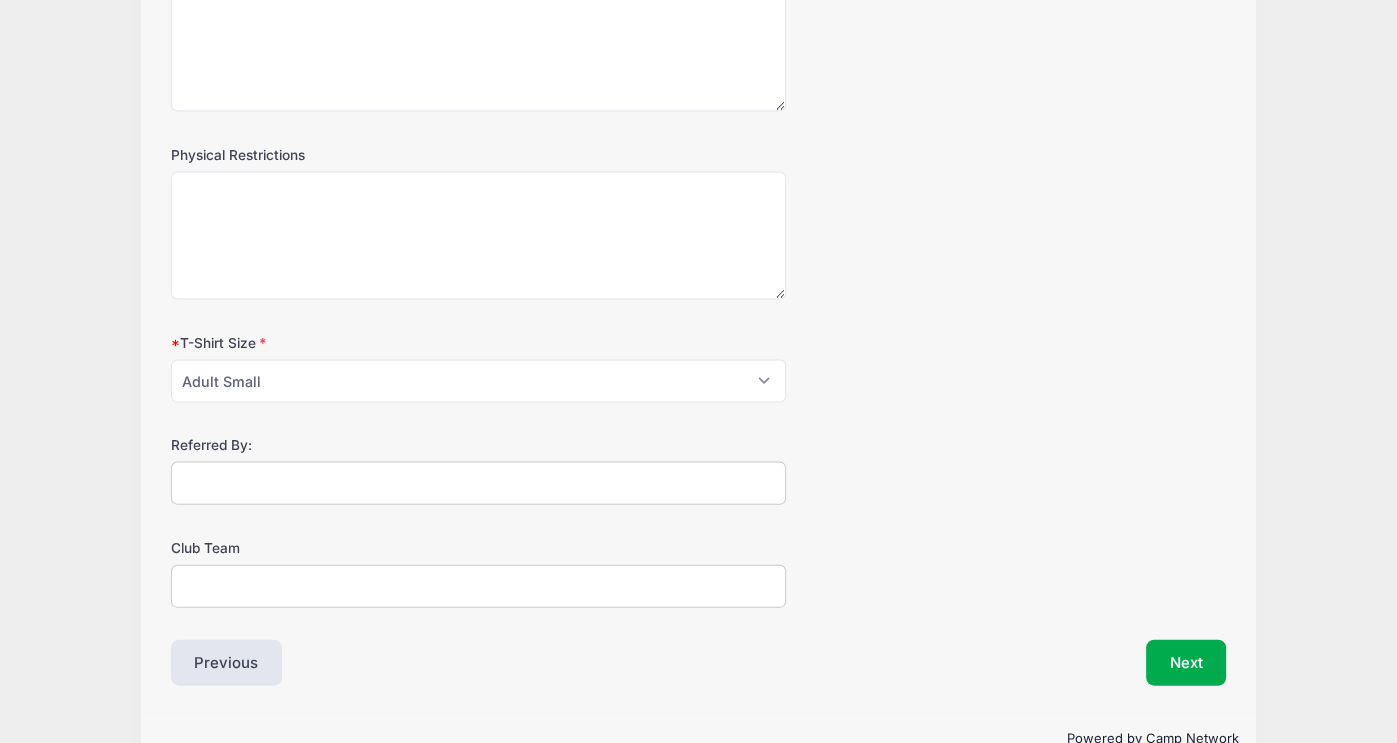 scroll, scrollTop: 3904, scrollLeft: 0, axis: vertical 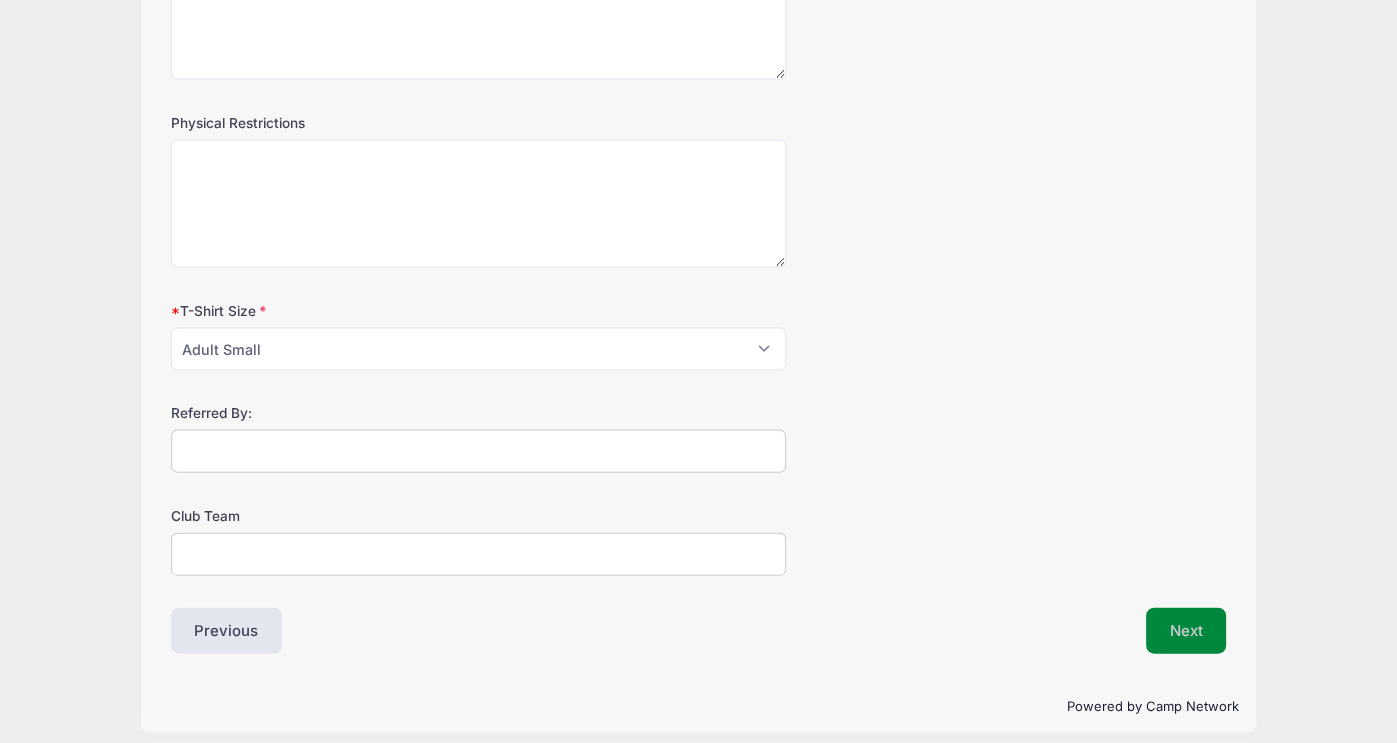 click on "Next" at bounding box center [1186, 631] 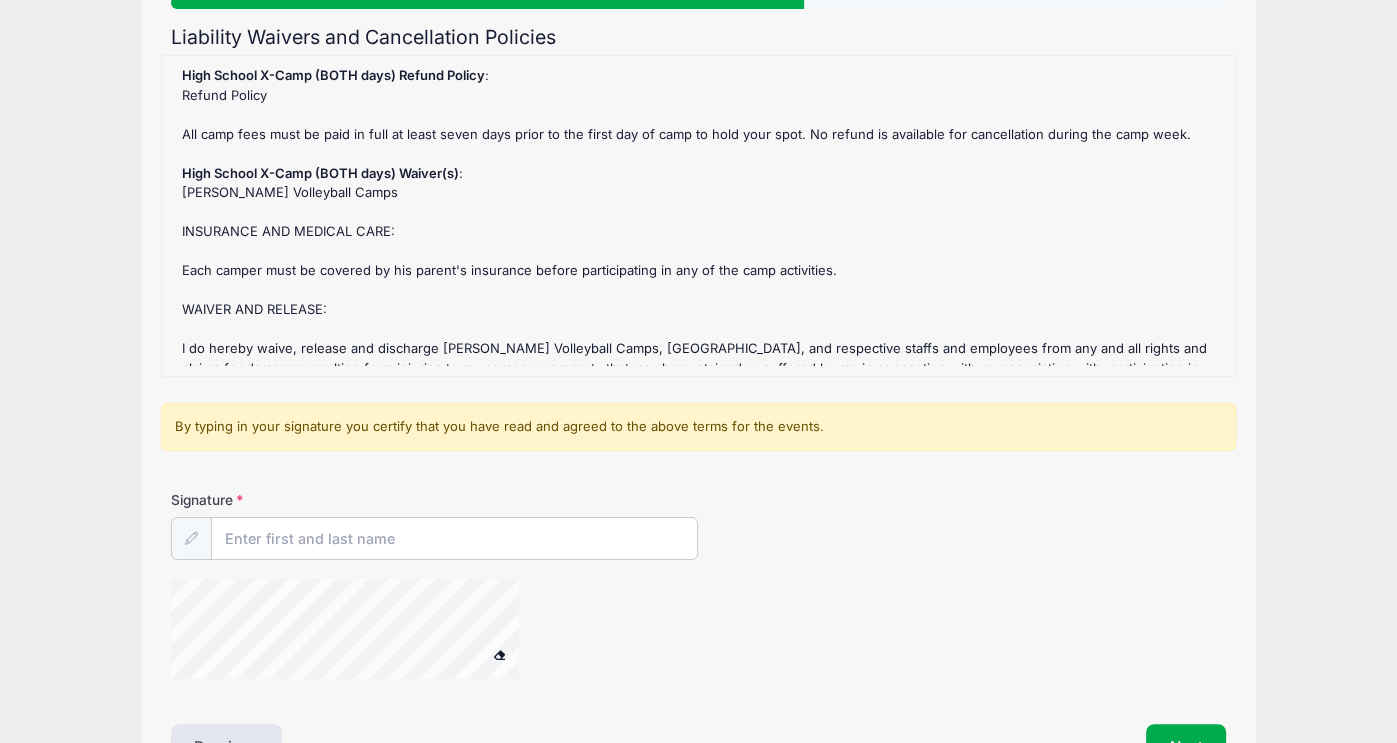 scroll, scrollTop: 8, scrollLeft: 0, axis: vertical 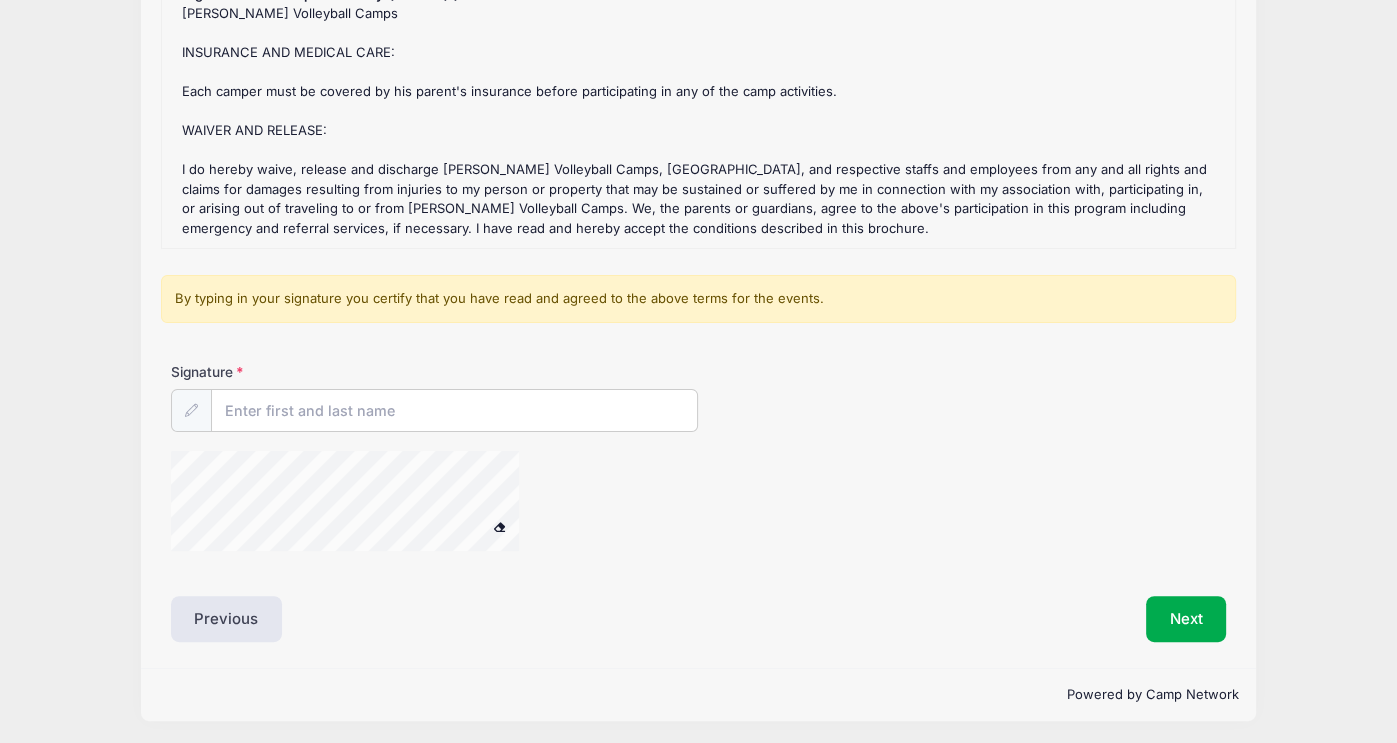 click at bounding box center [191, 410] 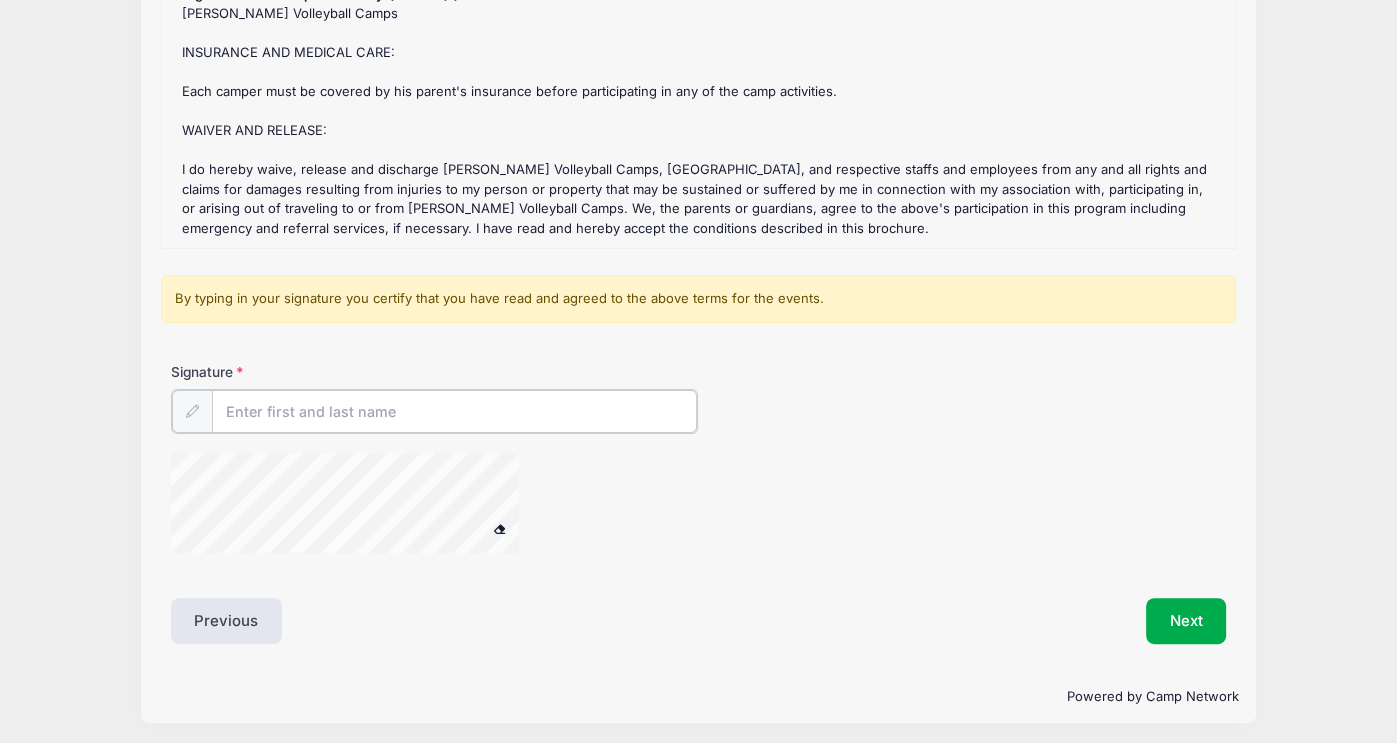 click on "Signature" at bounding box center [455, 411] 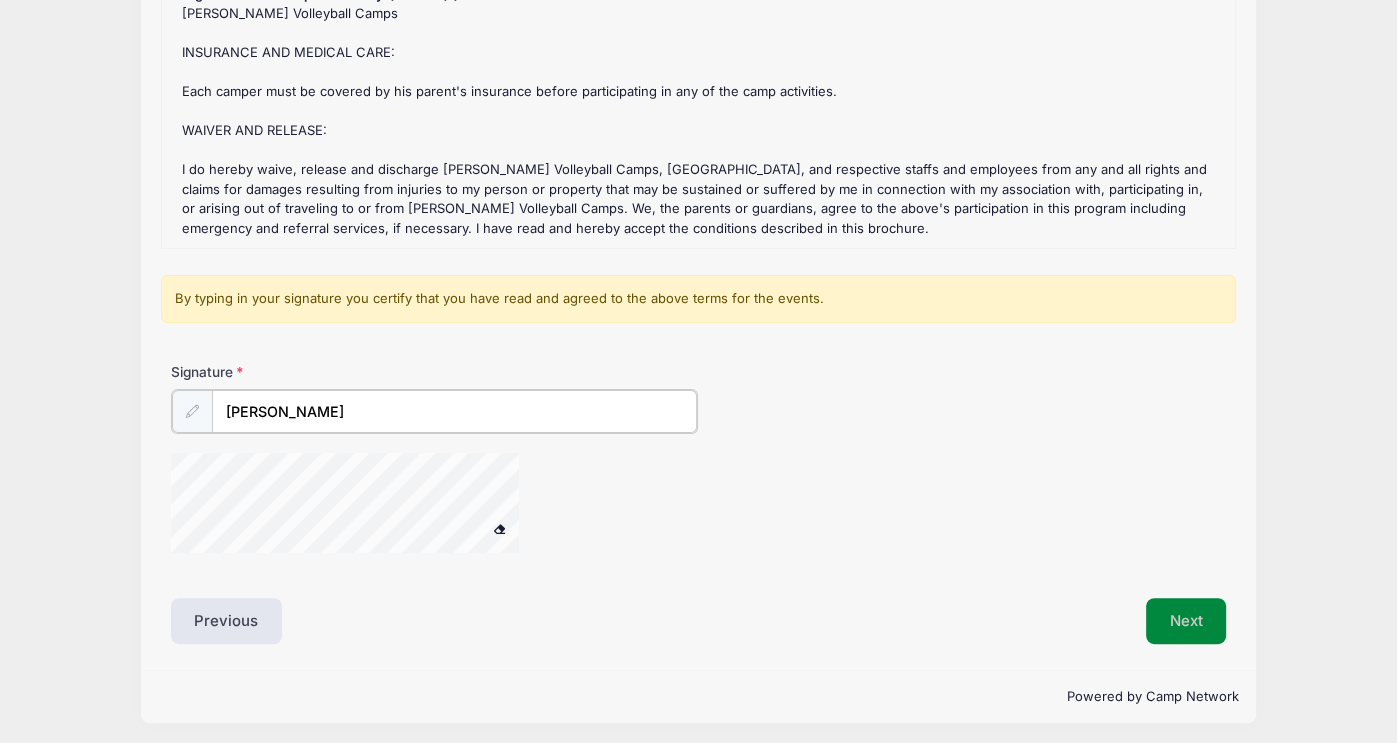type on "Alexander Cline" 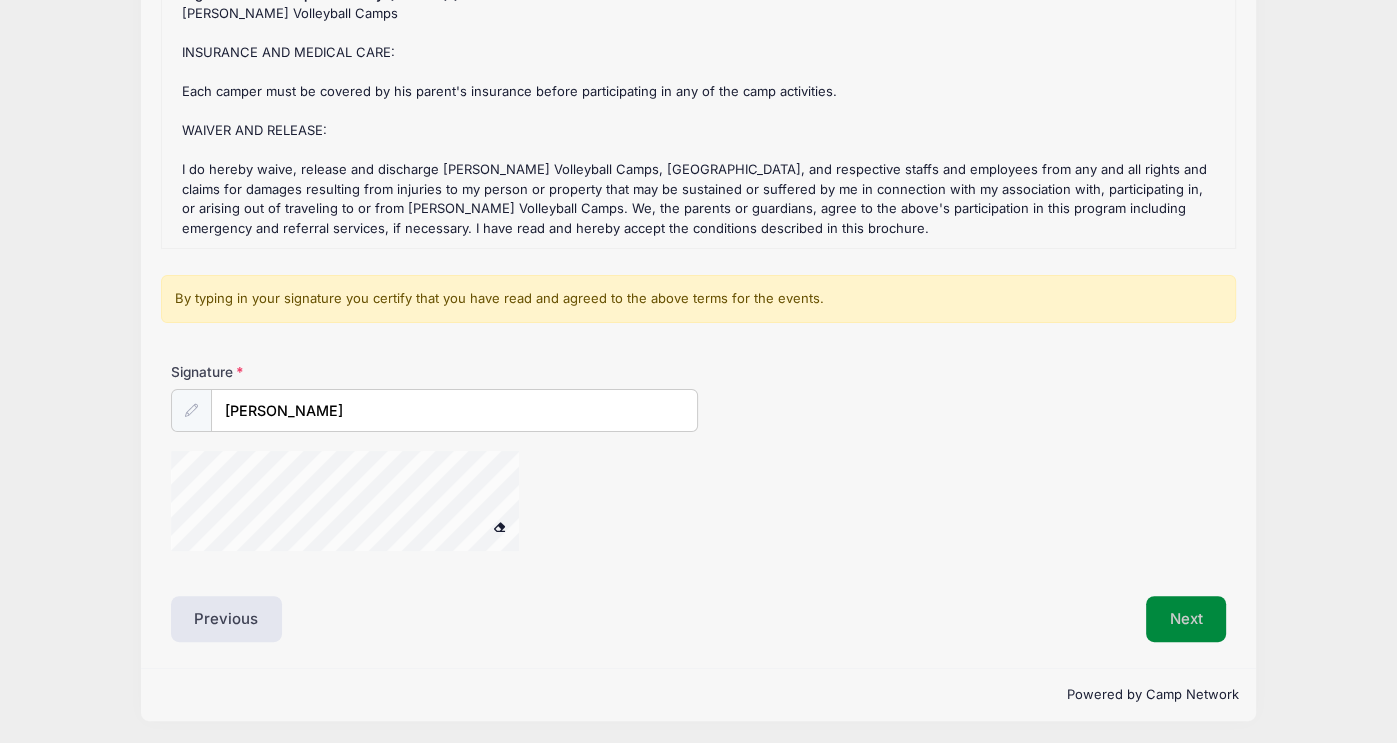 click on "Next" at bounding box center (1186, 619) 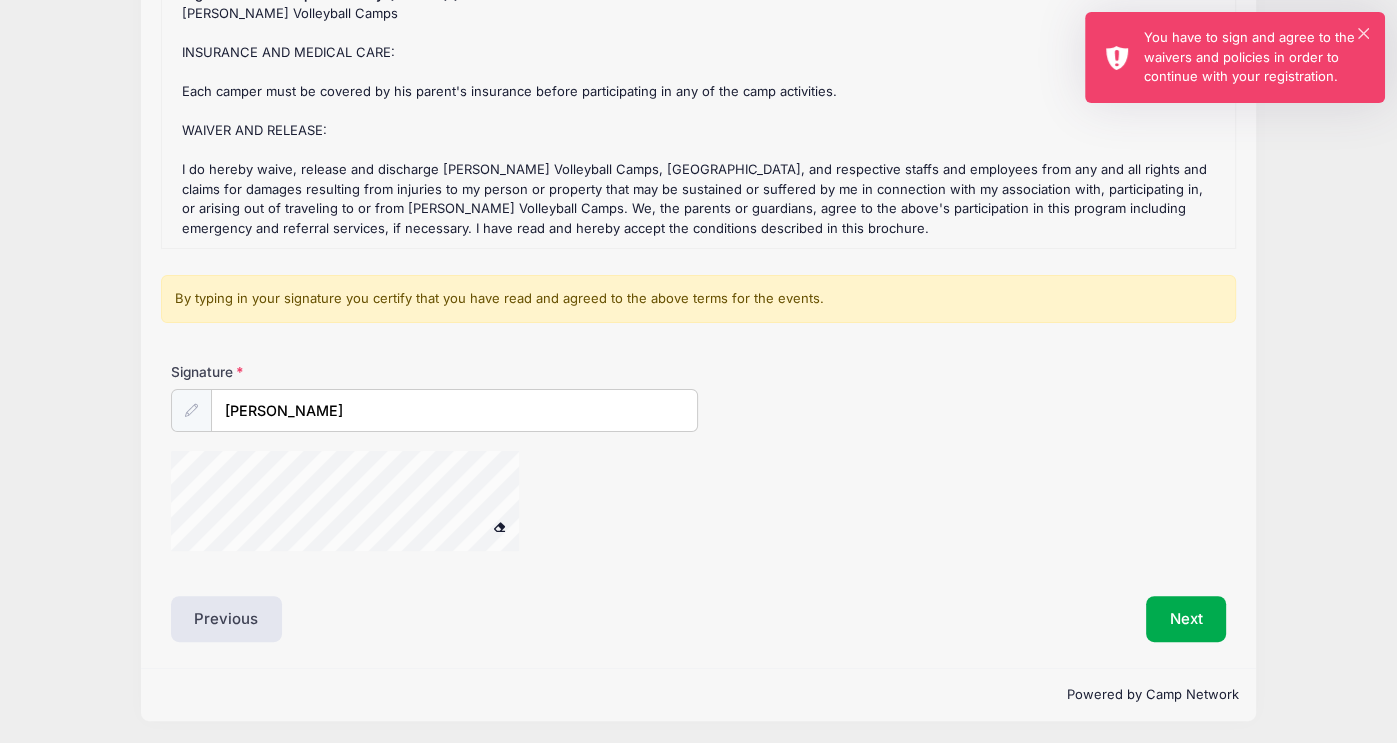 click on "× You have to sign and agree to the waivers and policies in order to continue with your registration." at bounding box center [1235, 57] 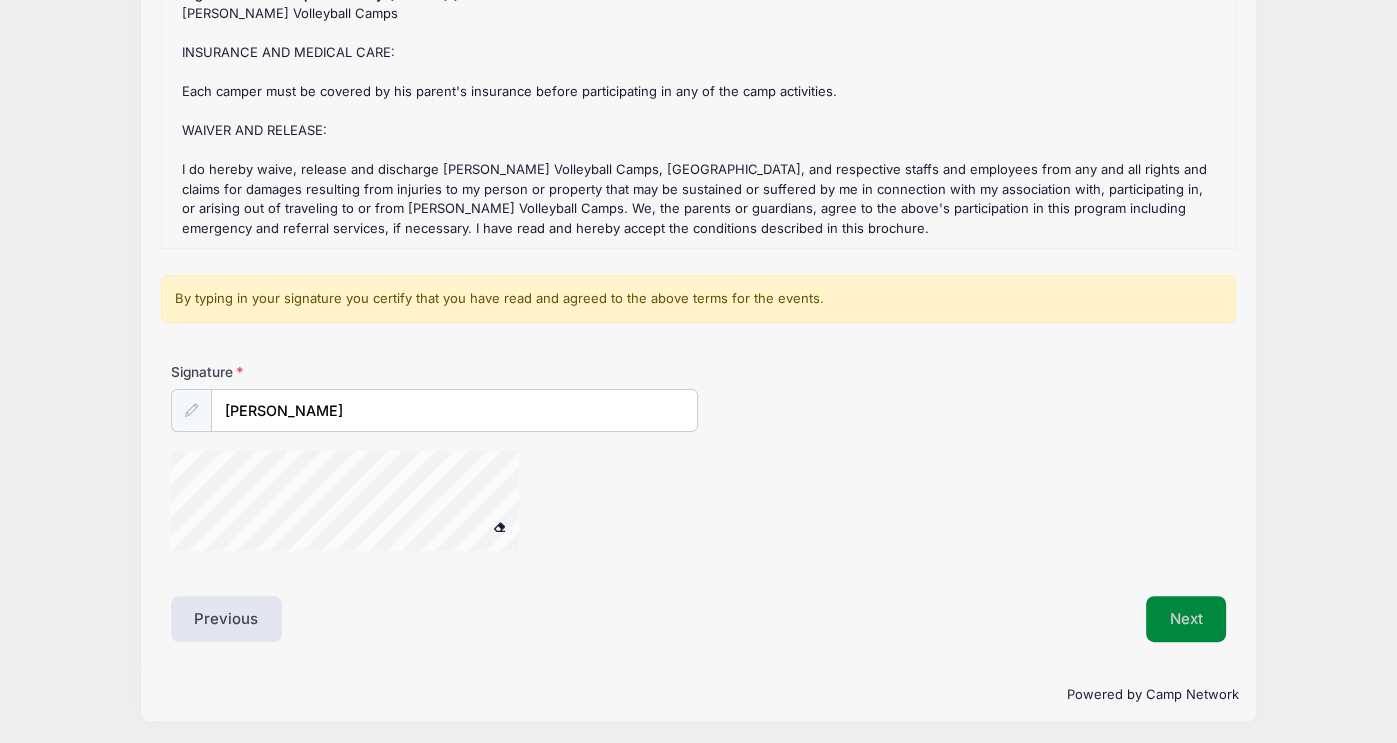 click on "Next" at bounding box center (1186, 619) 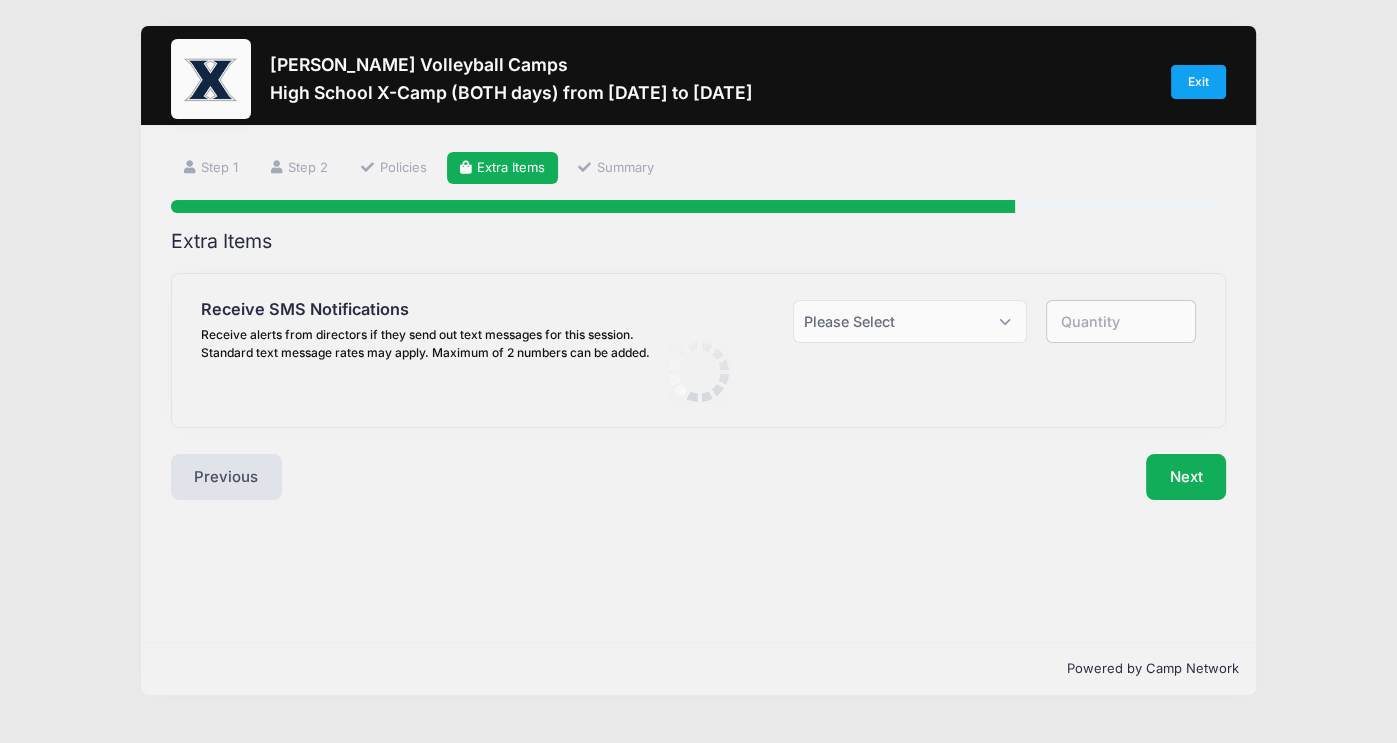 scroll, scrollTop: 0, scrollLeft: 0, axis: both 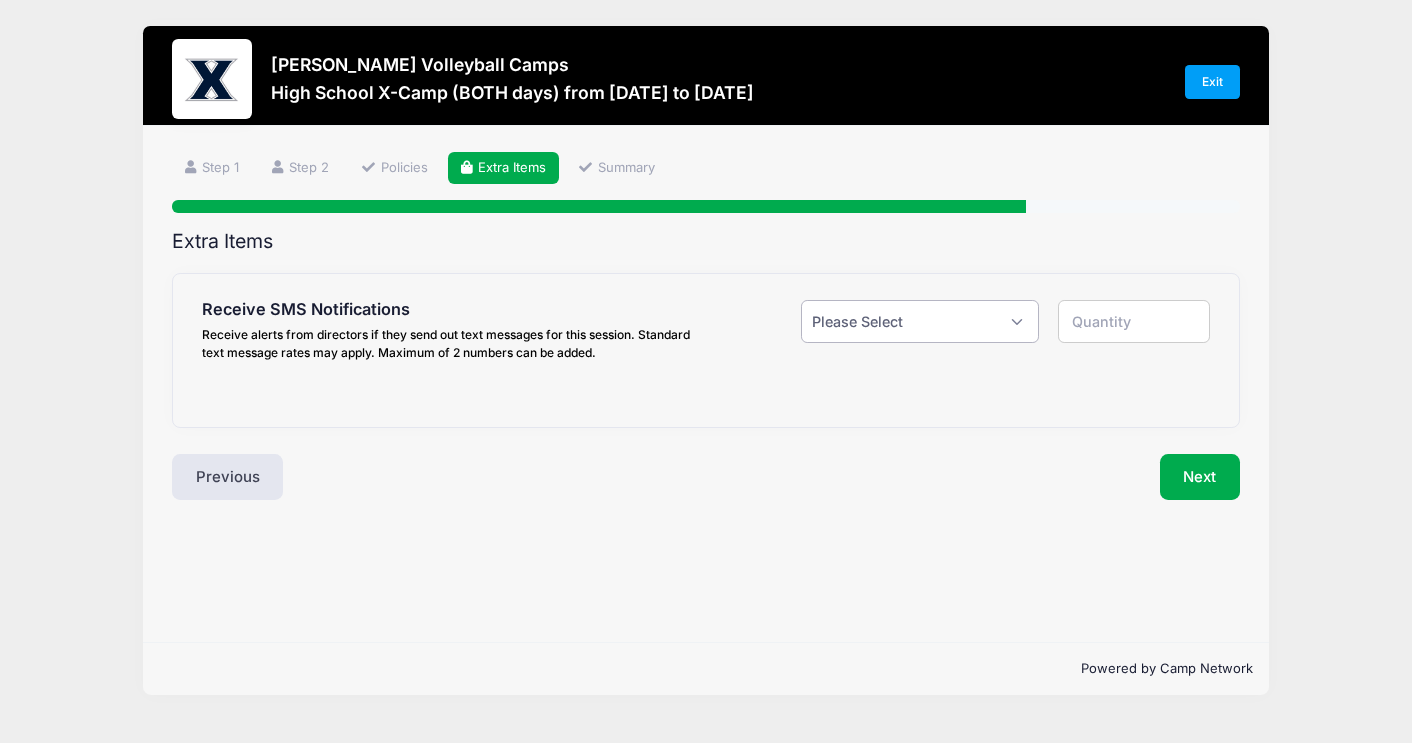 click on "Please Select Yes ($0.00)
No" at bounding box center [919, 321] 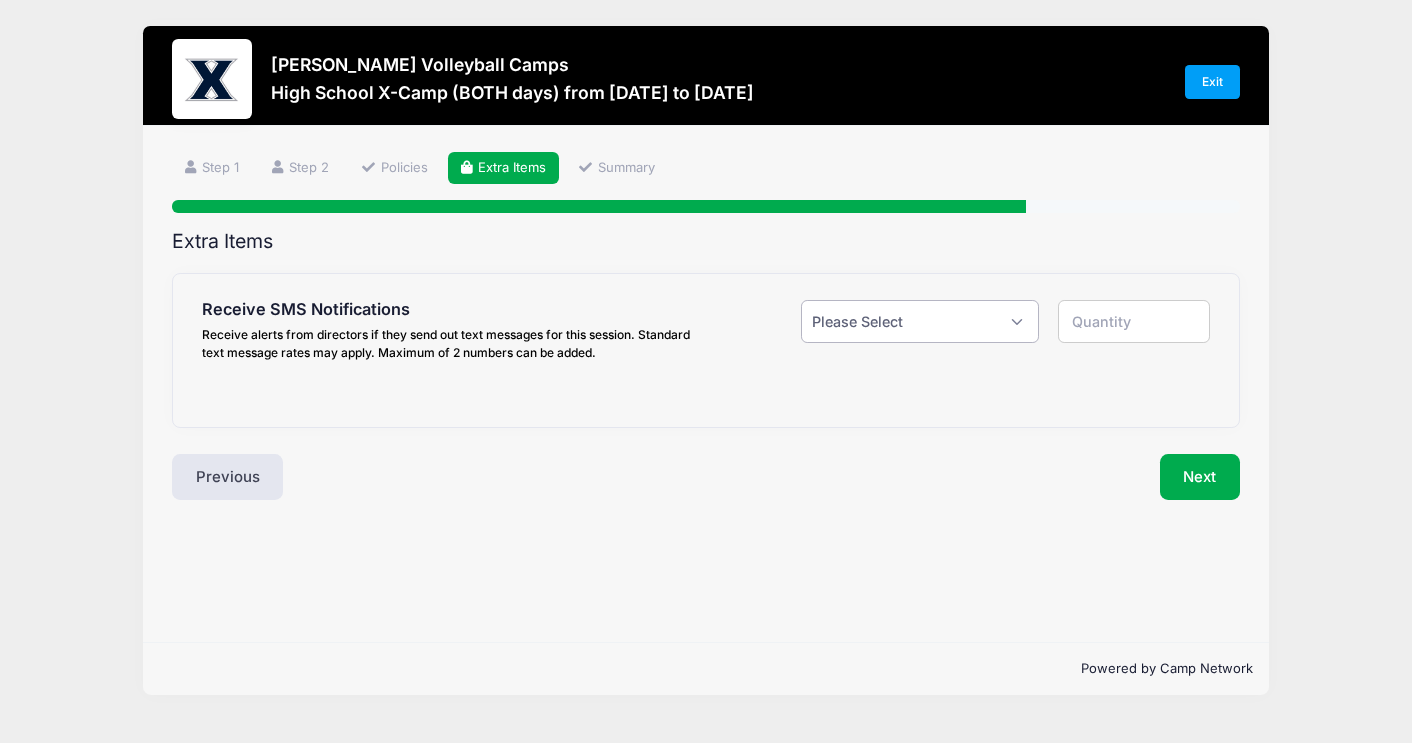 select on "0" 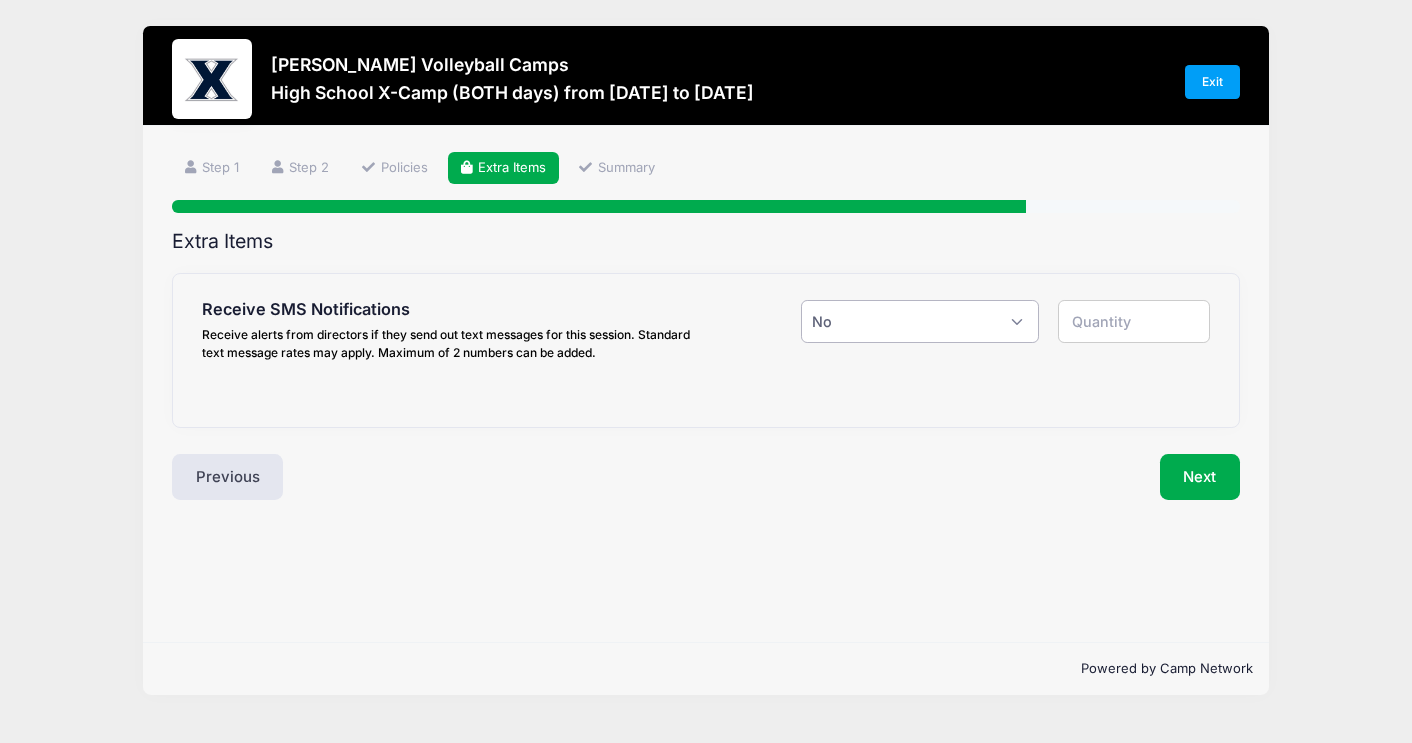 click on "Please Select Yes ($0.00)
No" at bounding box center (919, 321) 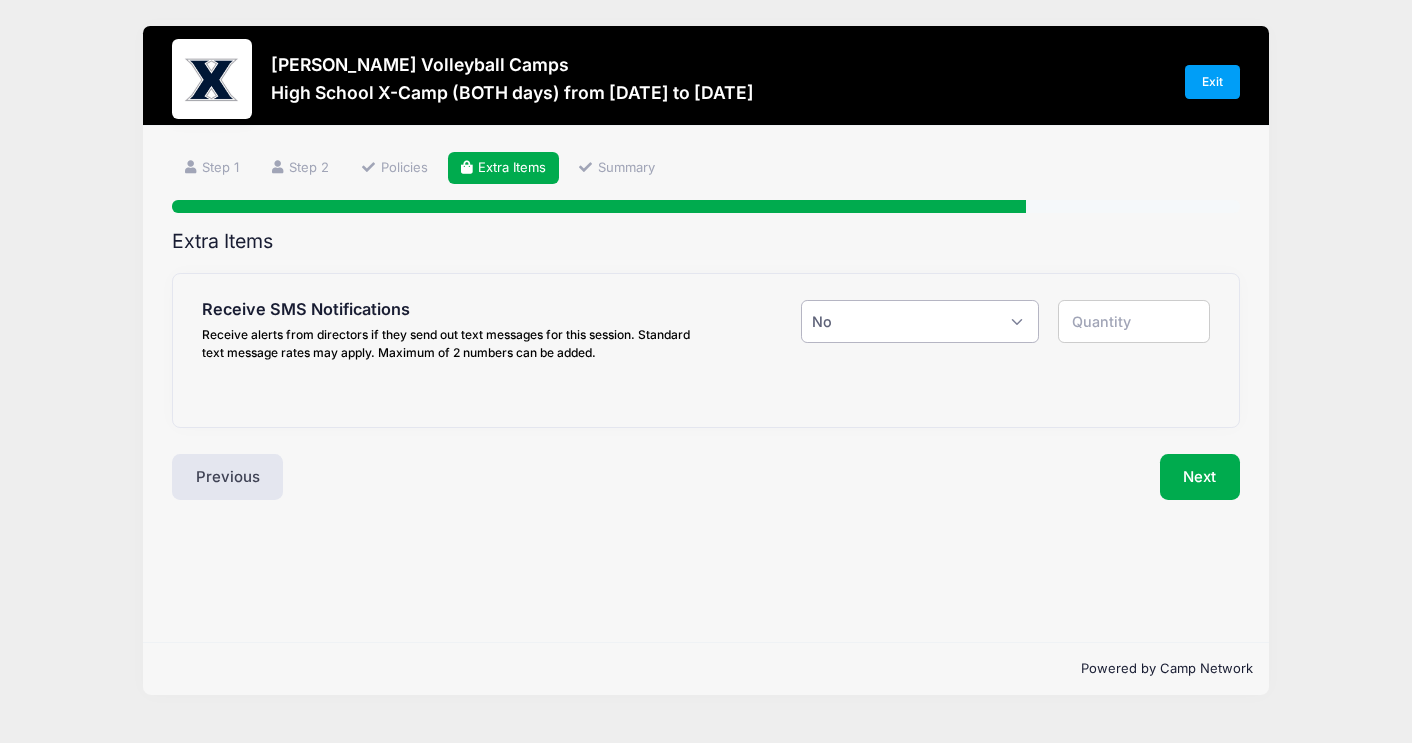 type on "0" 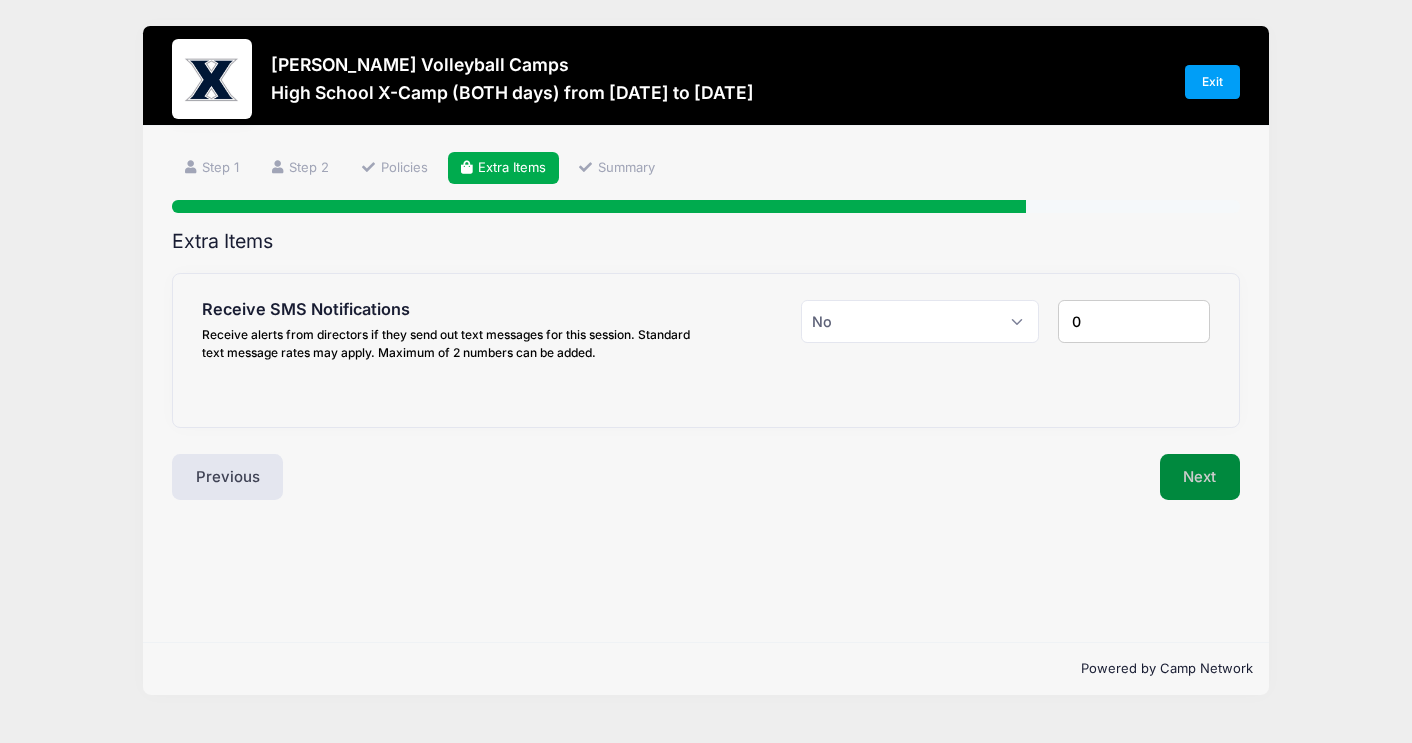 click on "Next" at bounding box center [1200, 477] 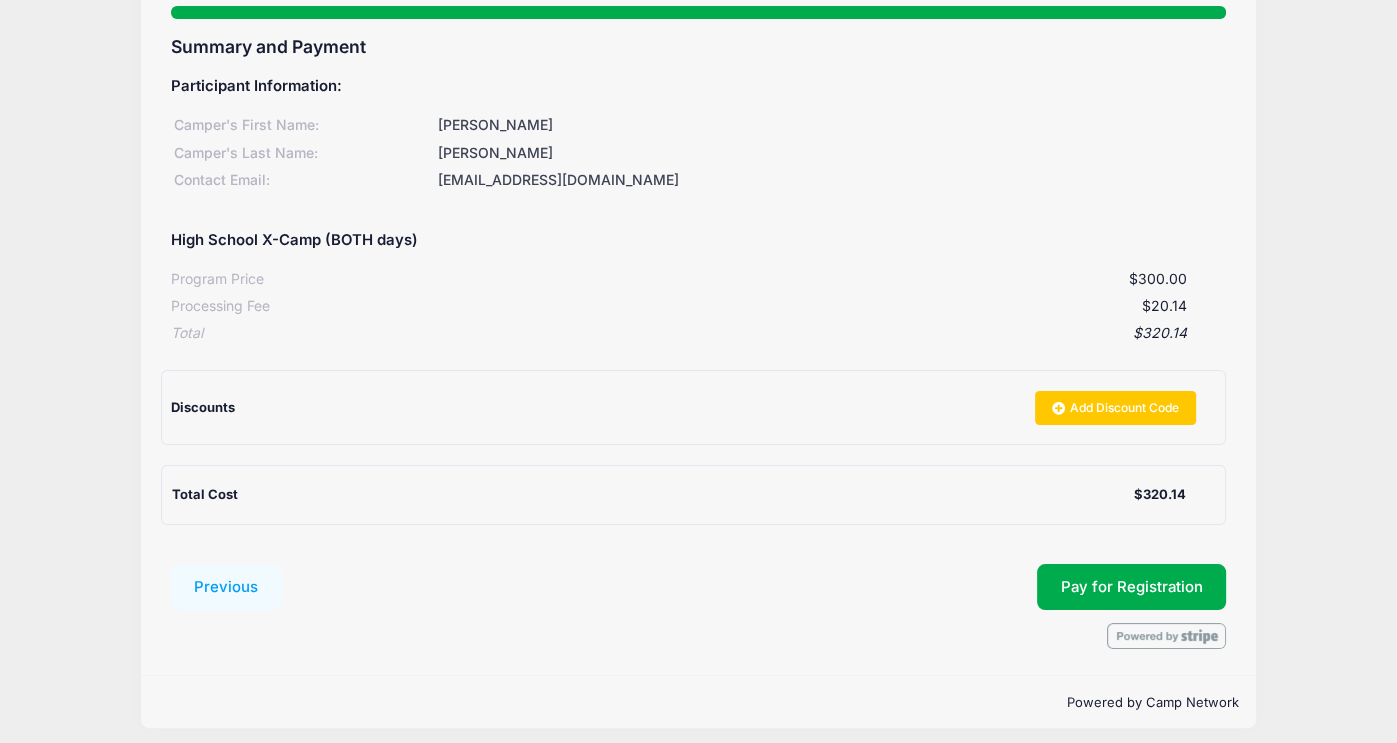 scroll, scrollTop: 204, scrollLeft: 0, axis: vertical 